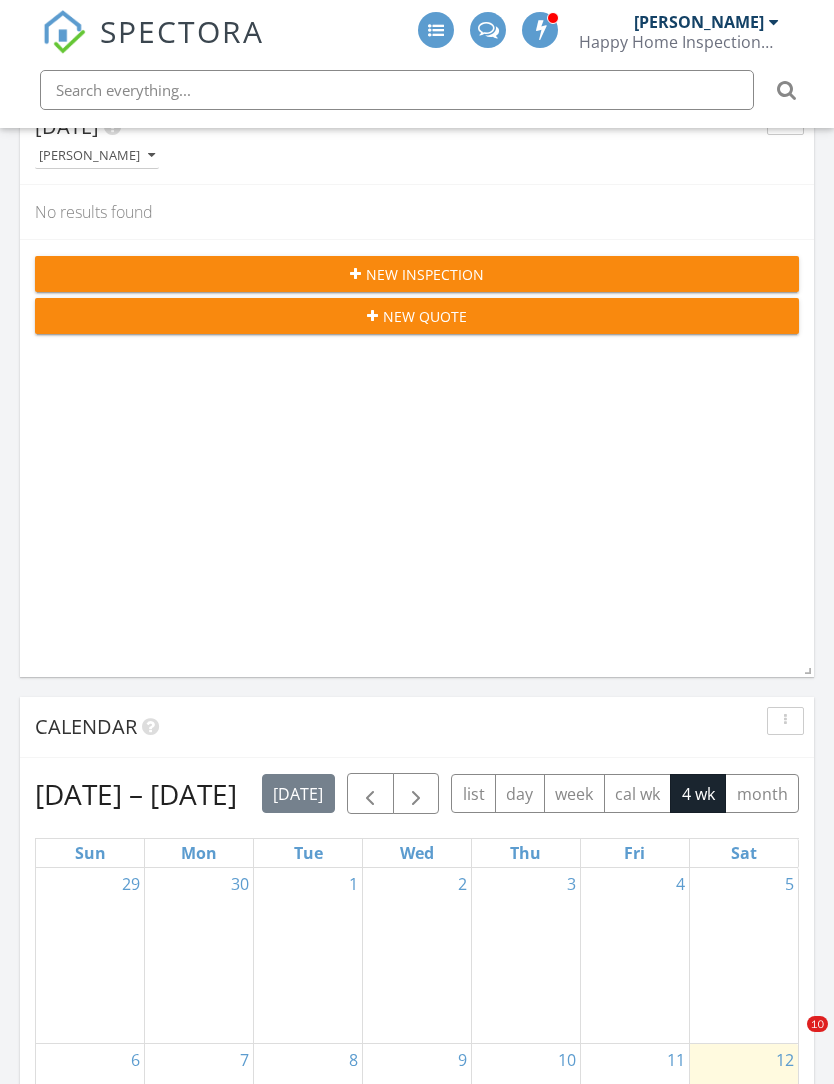 scroll, scrollTop: 287, scrollLeft: 0, axis: vertical 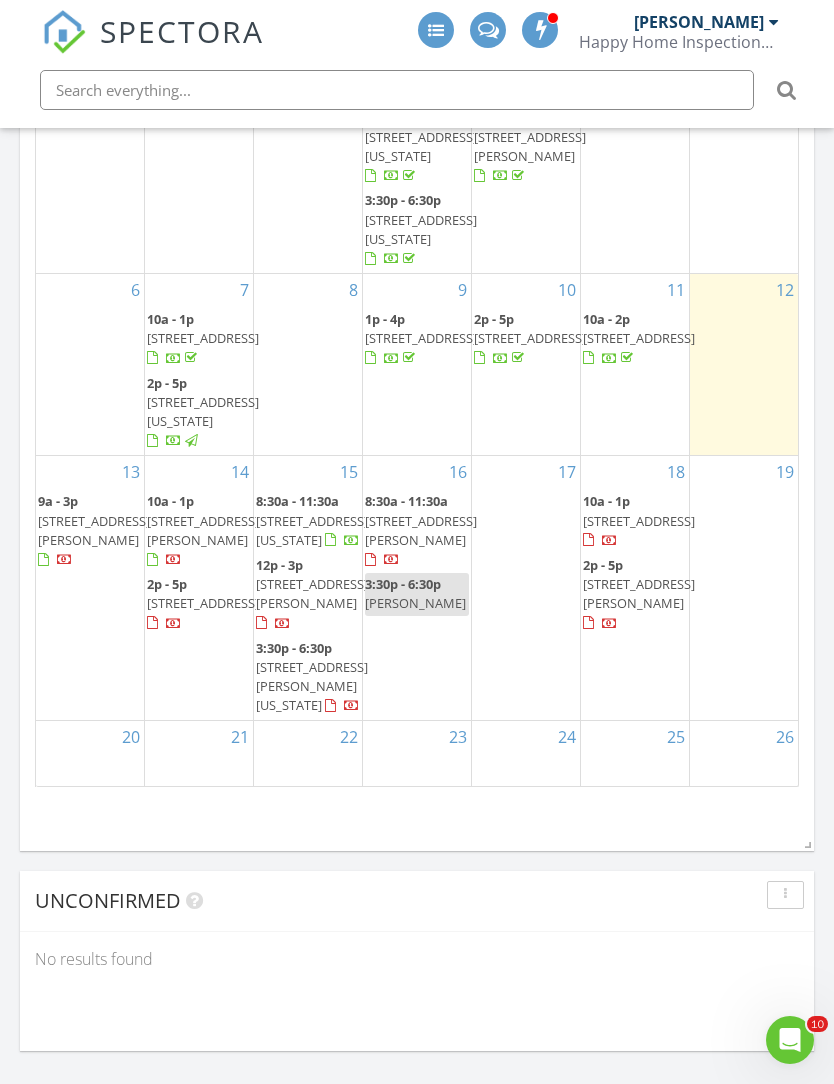 click on "6" at bounding box center [90, 364] 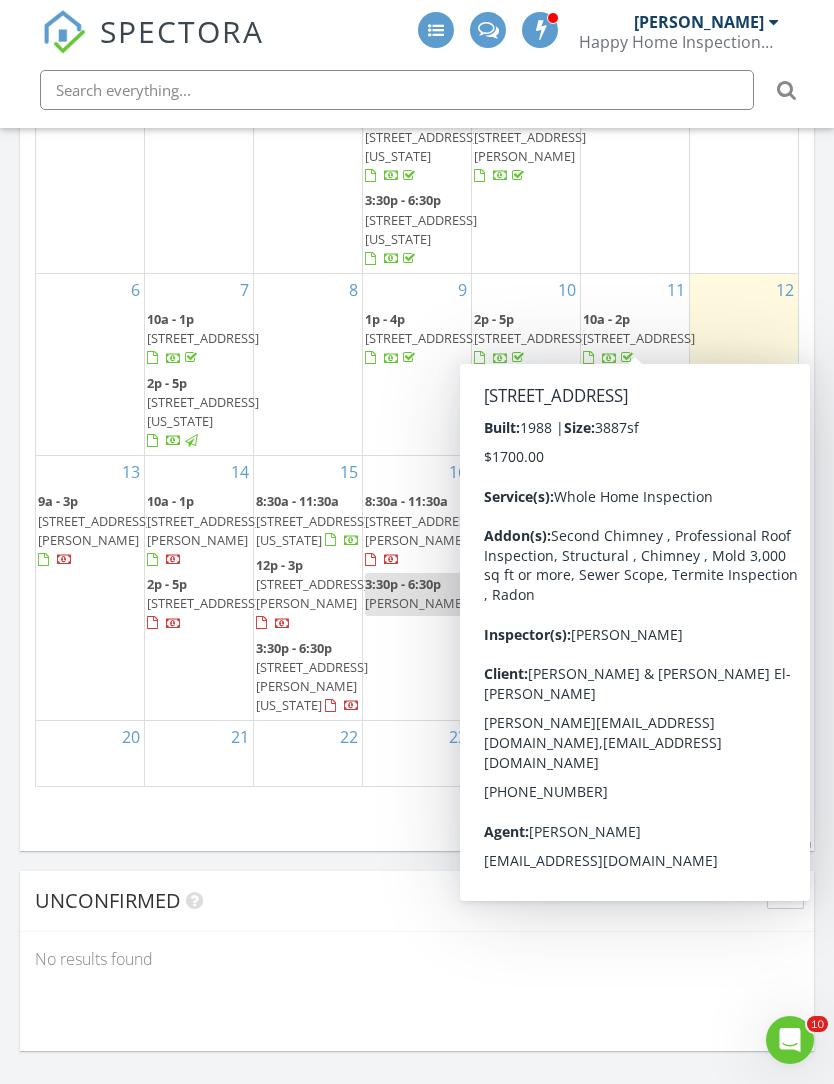 click on "No results found" at bounding box center (417, 959) 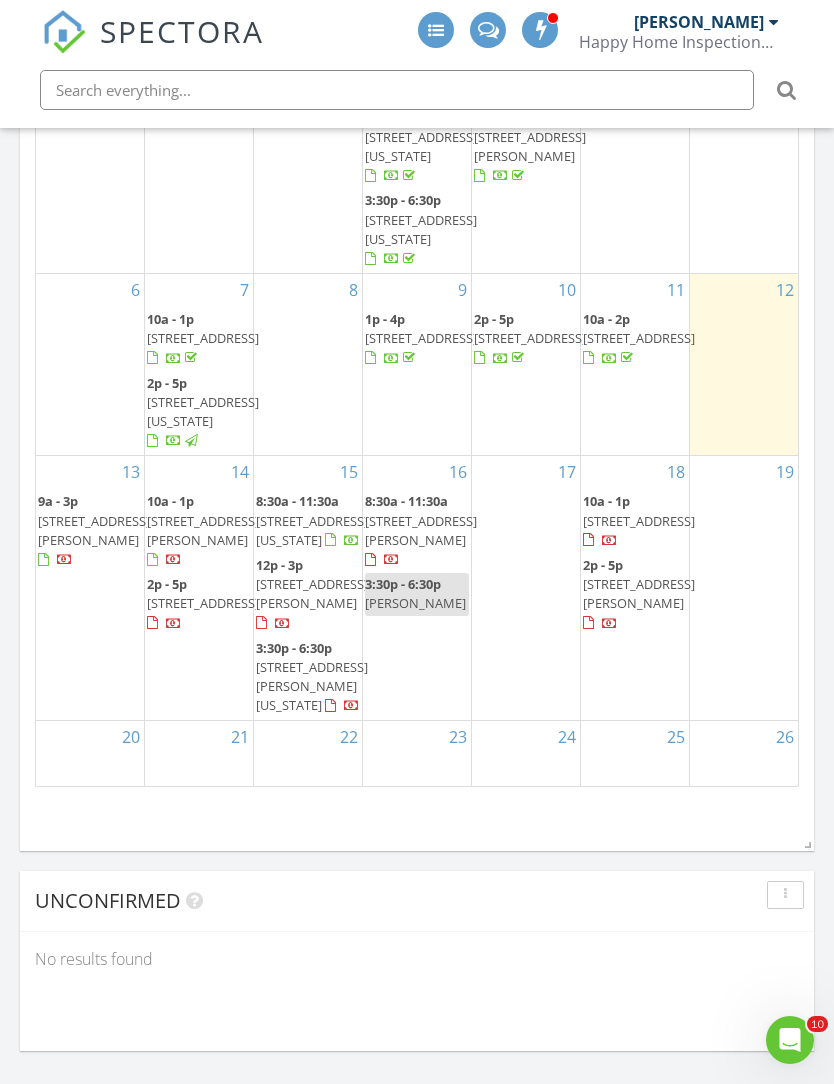 scroll, scrollTop: 1434, scrollLeft: 0, axis: vertical 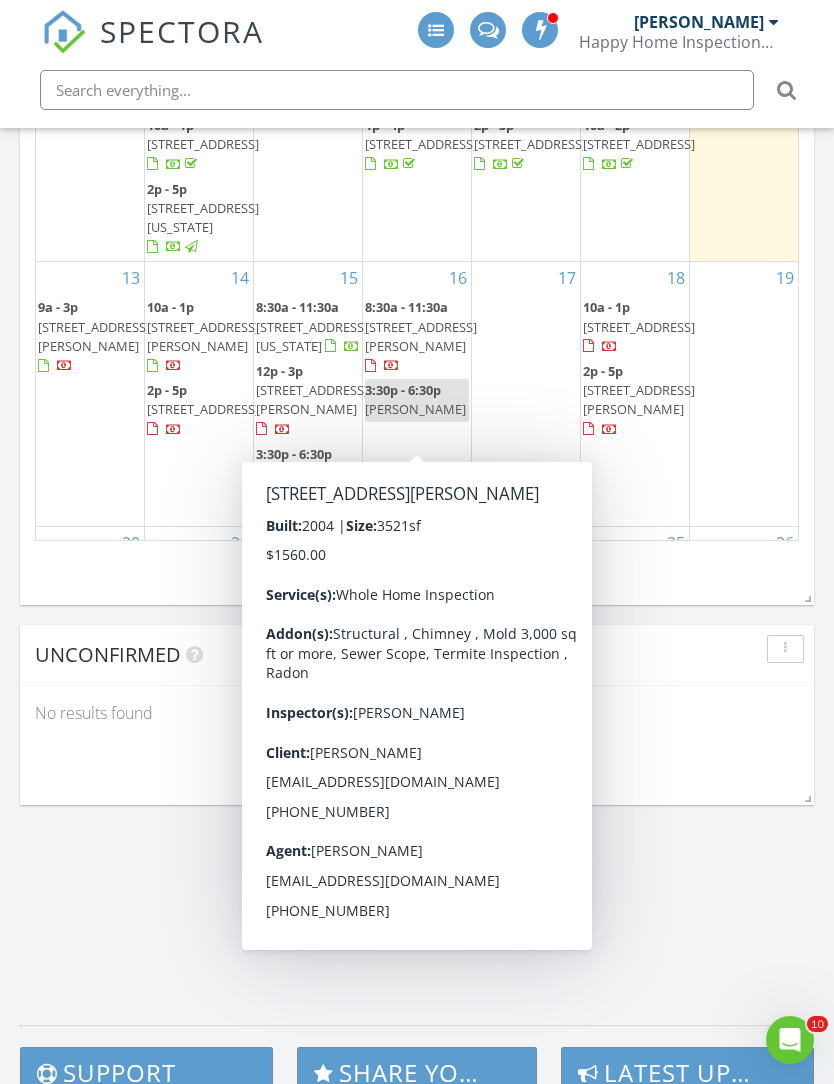 click on "5604 Payne St , Shawnee 66226" at bounding box center [421, 336] 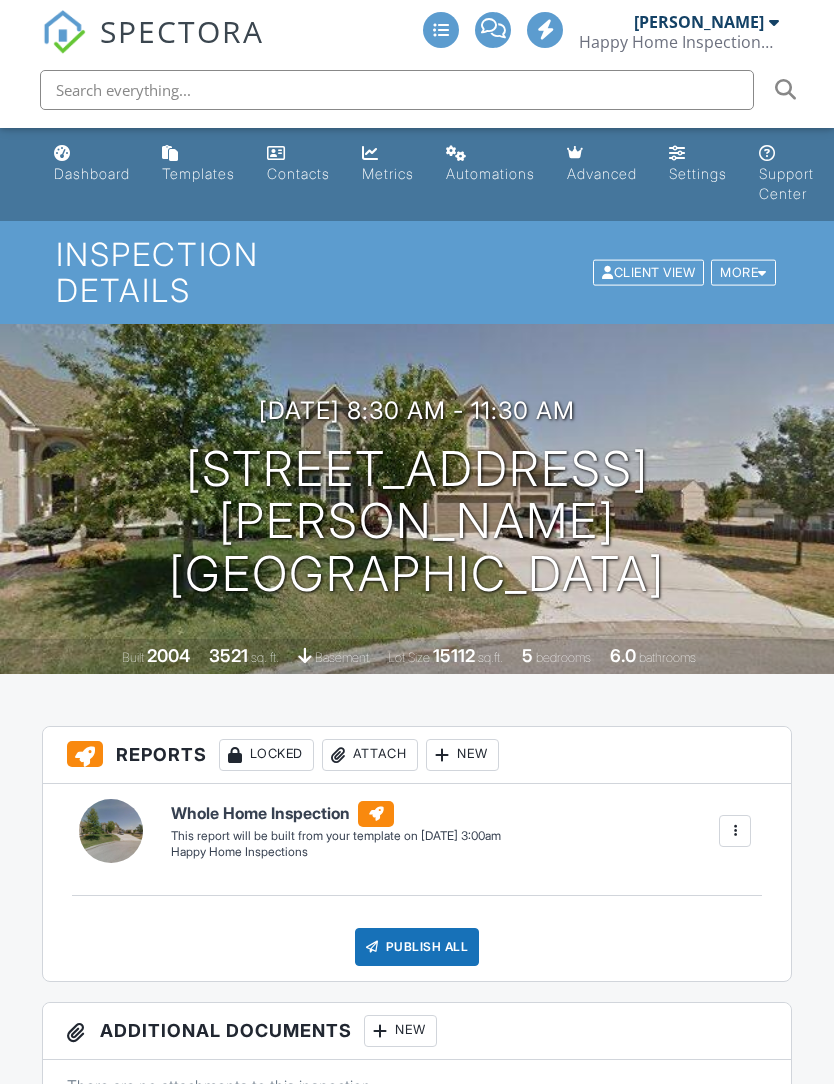 scroll, scrollTop: 0, scrollLeft: 0, axis: both 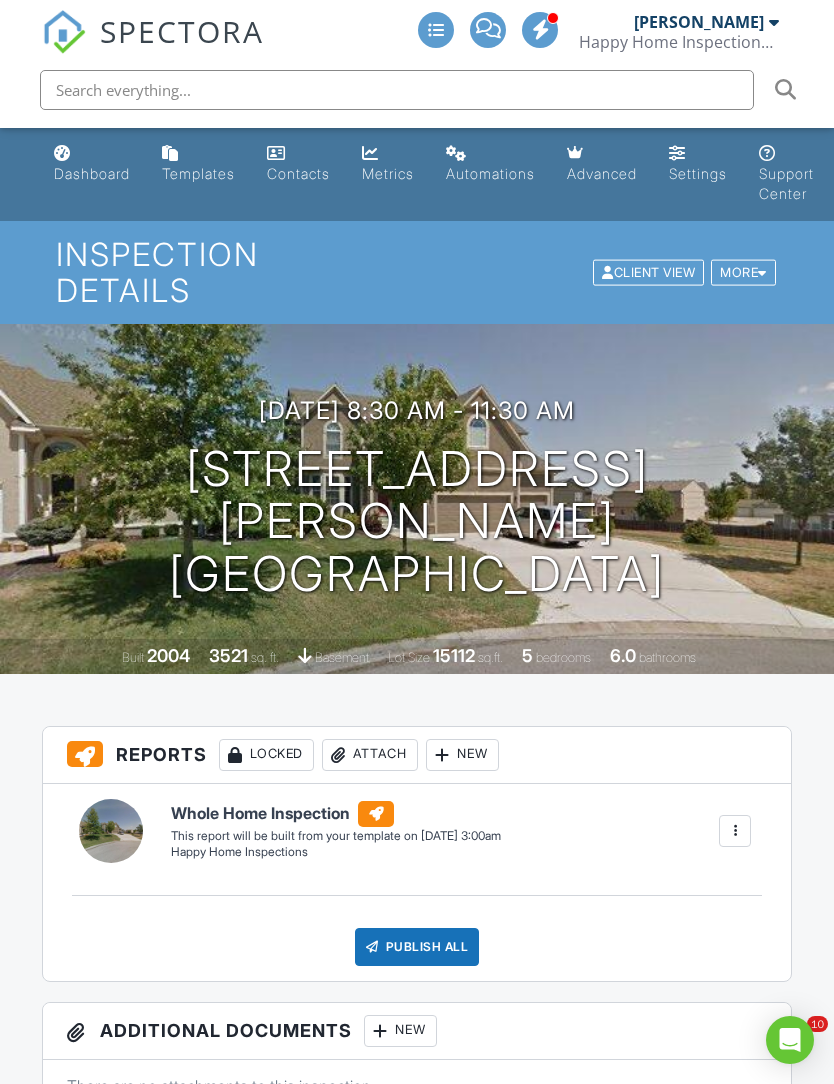 click on "More" at bounding box center [743, 272] 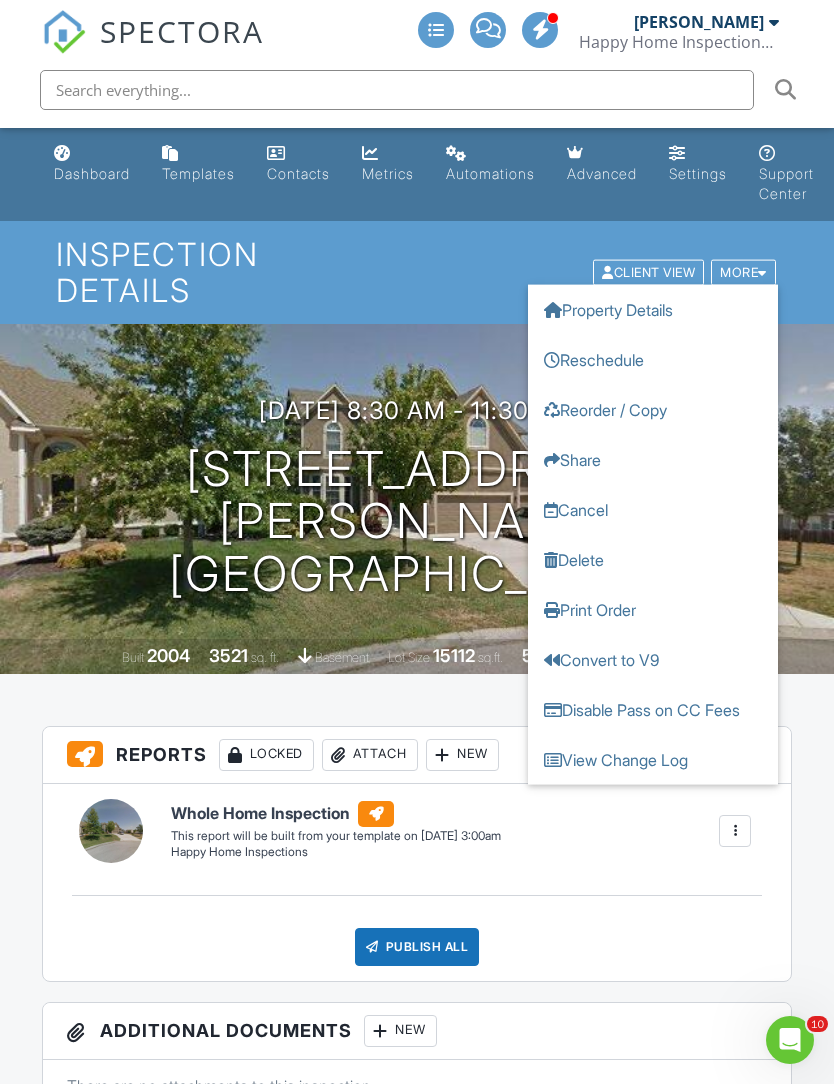 scroll, scrollTop: 0, scrollLeft: 0, axis: both 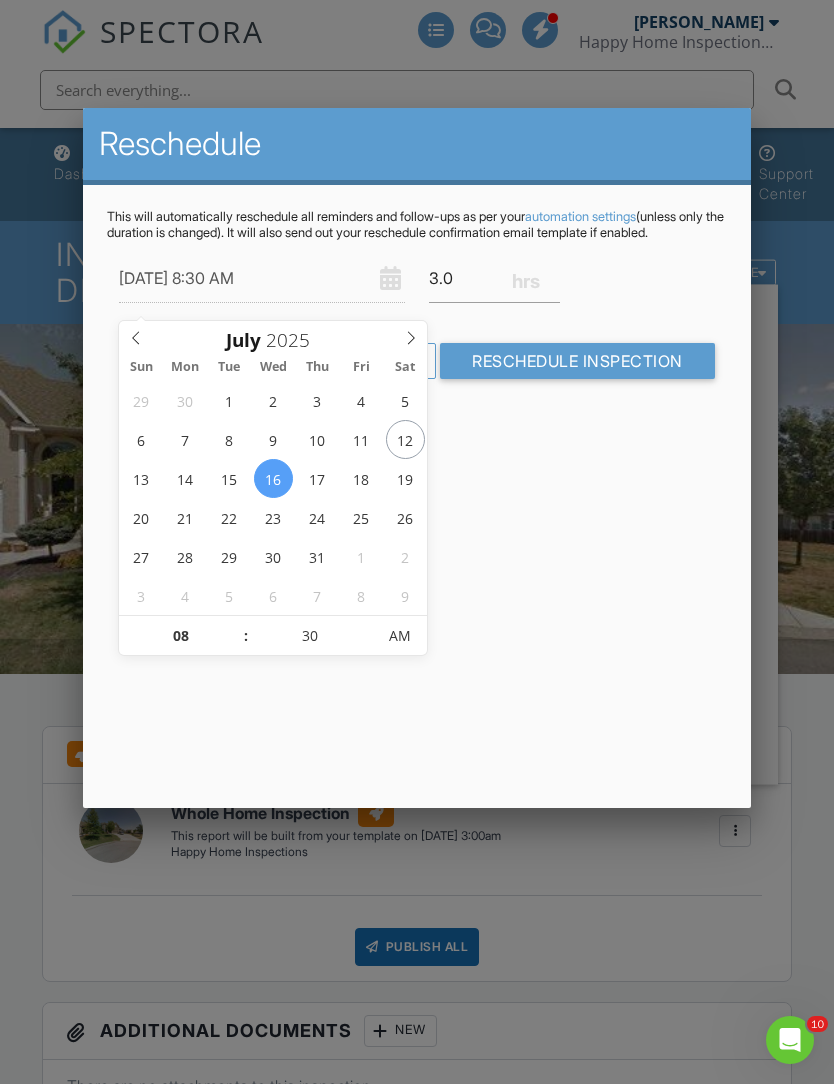 type on "07/17/2025 8:30 AM" 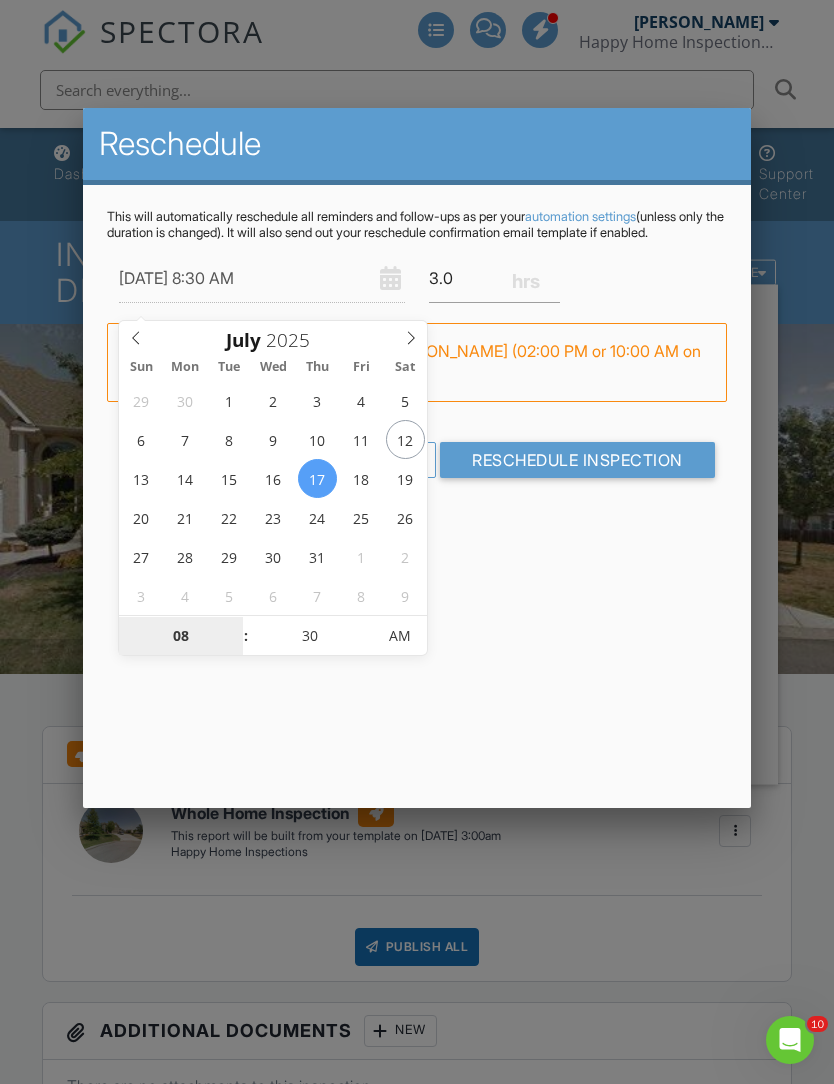 click on "08" at bounding box center (180, 637) 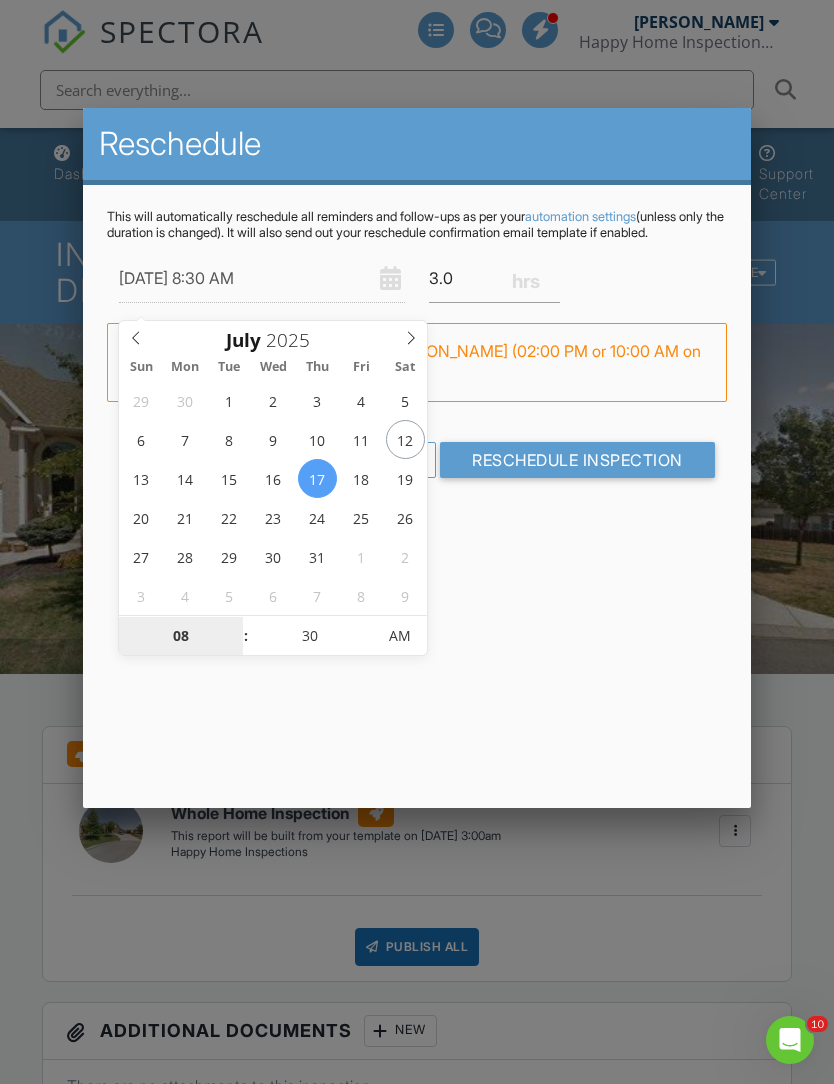 type on "02" 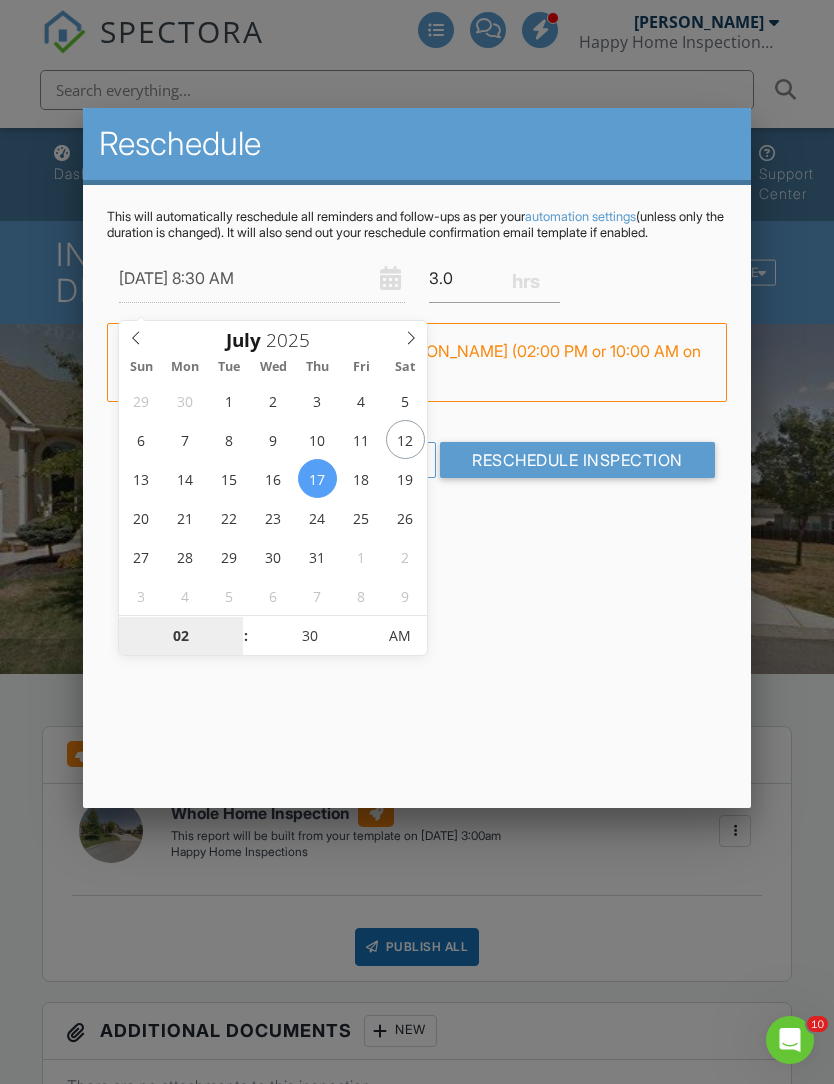 type on "07/17/2025 2:30 AM" 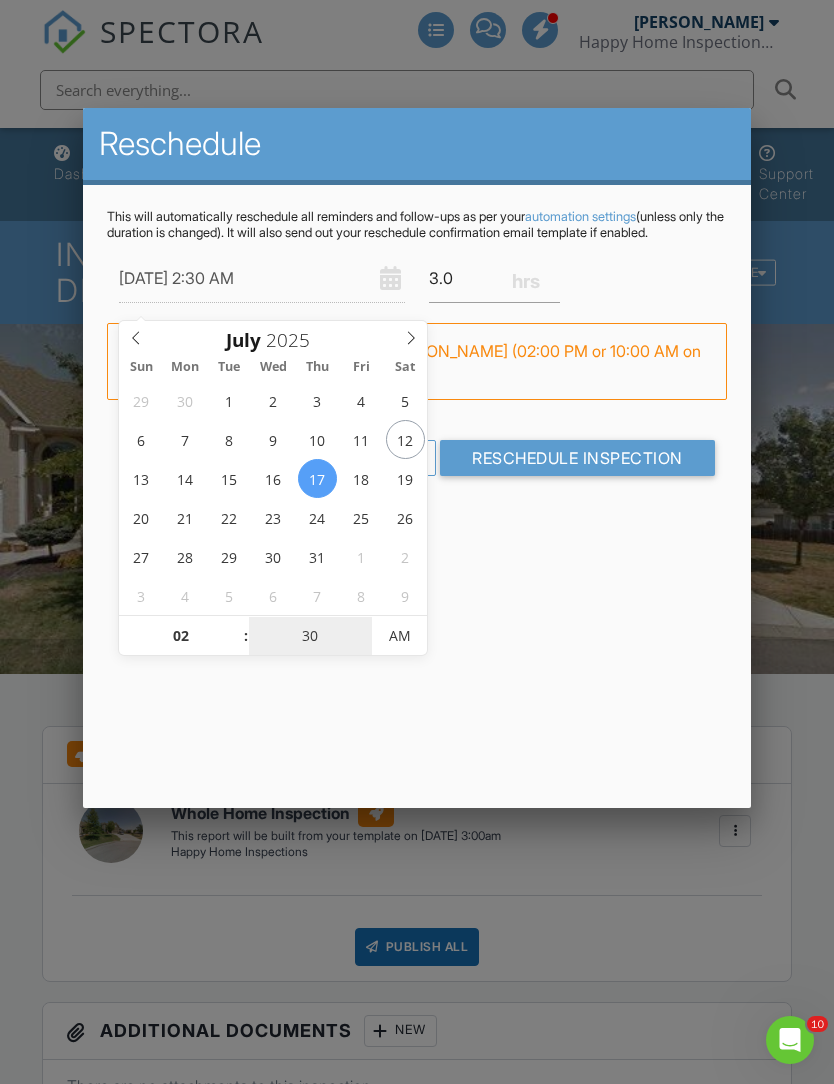 click on "30" at bounding box center [310, 637] 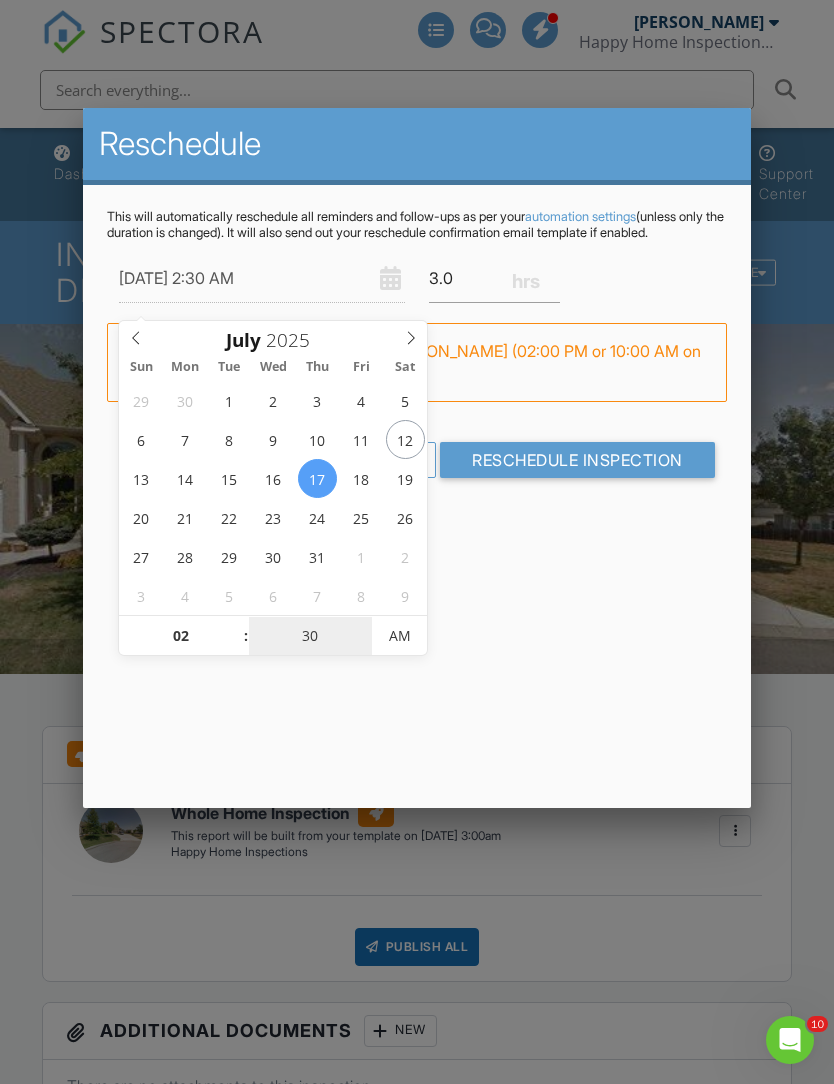type on "00" 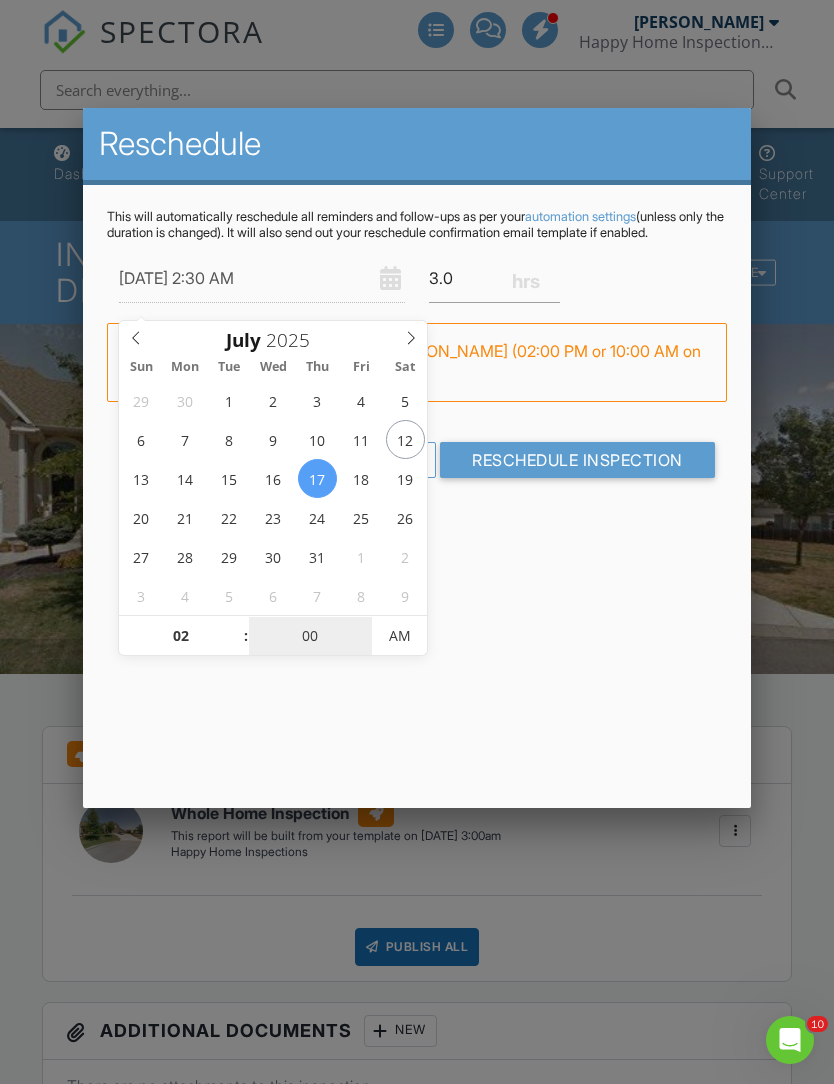 type on "07/17/2025 2:00 AM" 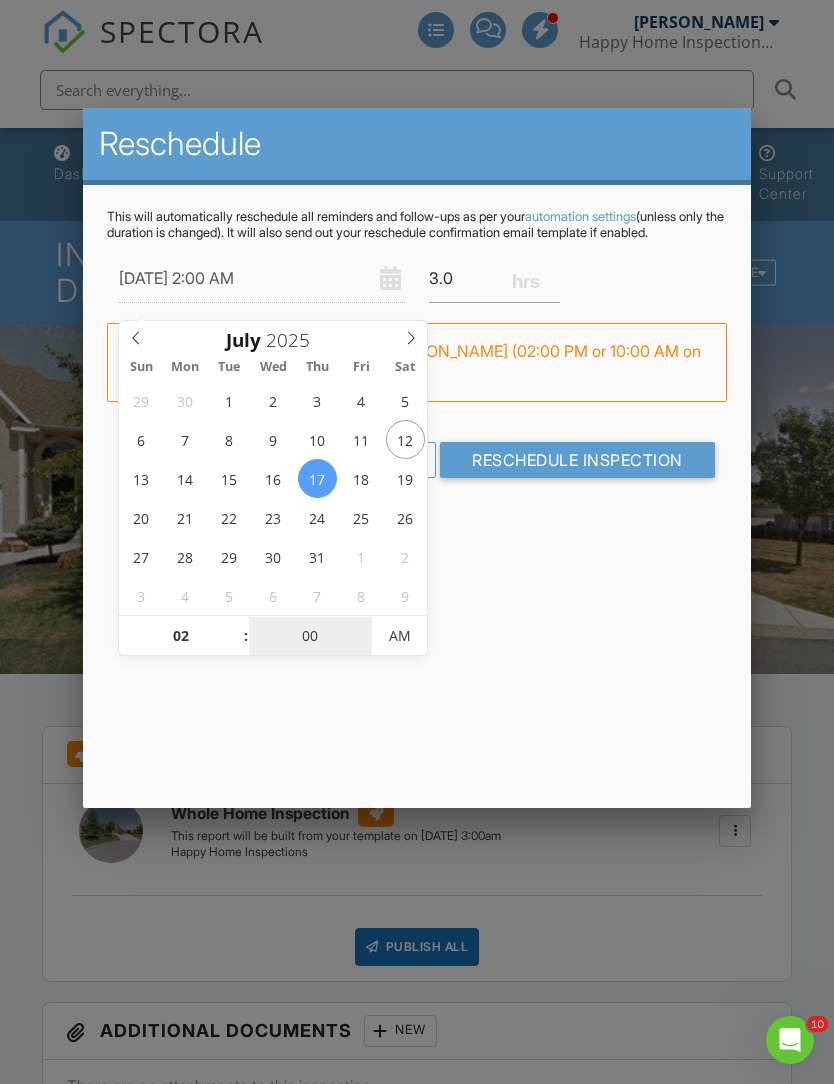 type on "00" 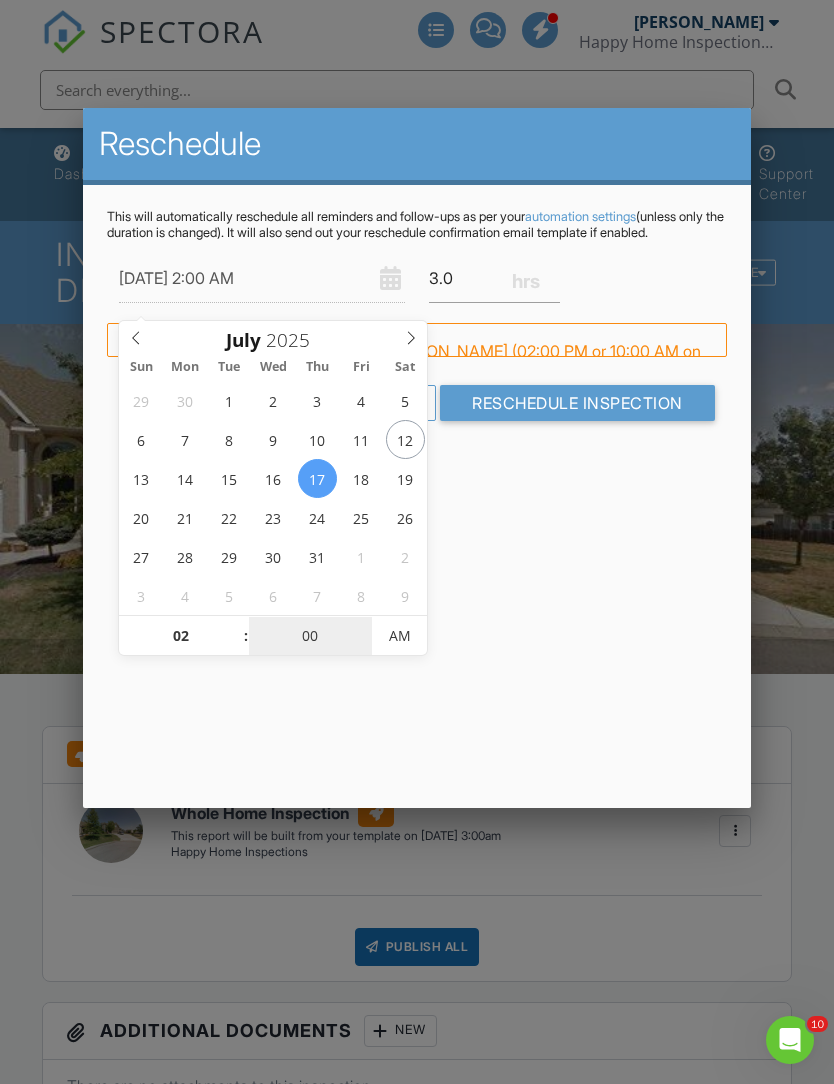 click on "AM" at bounding box center (399, 636) 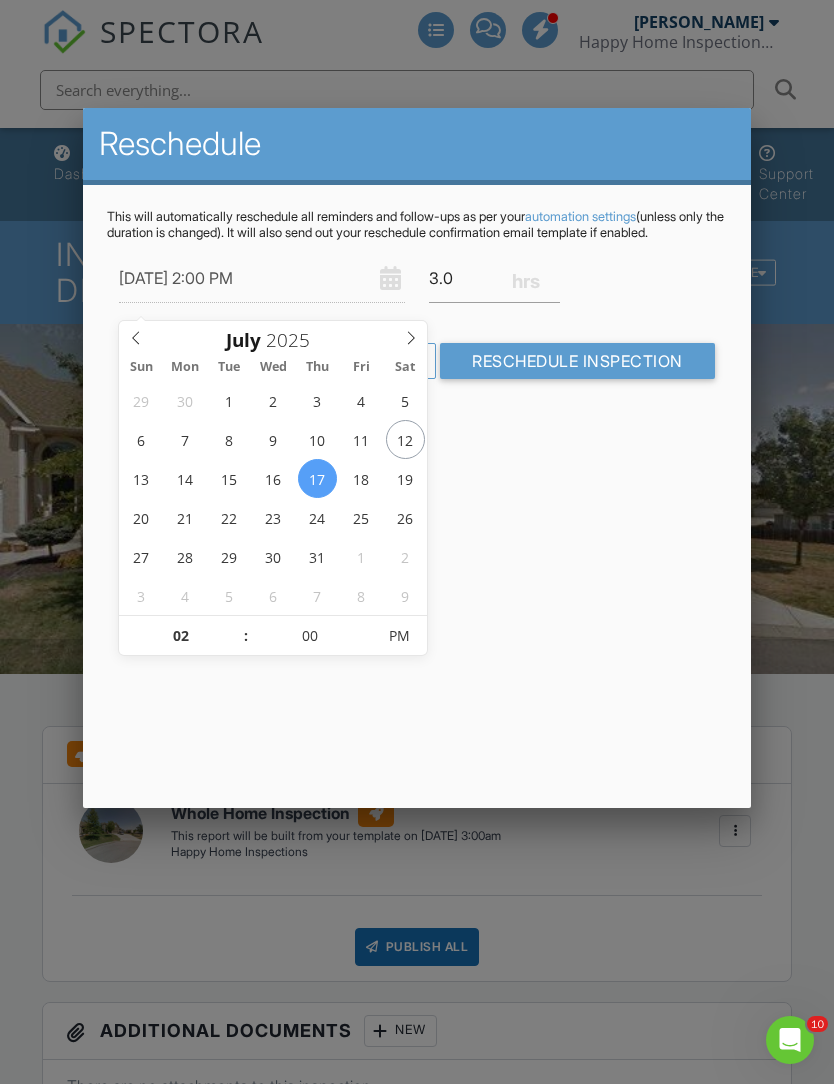click on "Reschedule
This will automatically reschedule all reminders and follow-ups as per your  automation settings  (unless only the duration is changed). It will also send out your reschedule confirmation email template if enabled.
07/17/2025 2:00 PM
3.0
Warning: this date/time is in the past.
FYI: This is not a regular time slot for Jennifer Ohmes (02:00 PM or 10:00 AM on Thursdays).  Set up availability here.
Cancel
Reschedule Inspection" at bounding box center [416, 458] 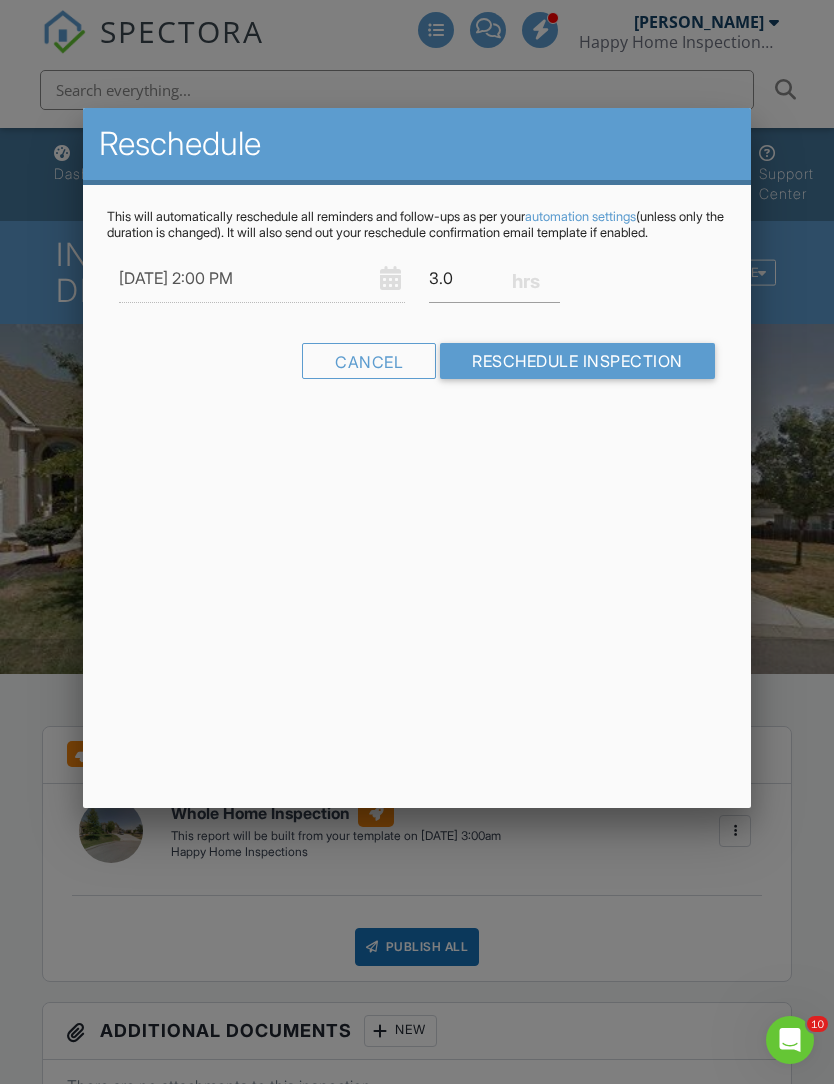click on "Reschedule Inspection" at bounding box center (577, 361) 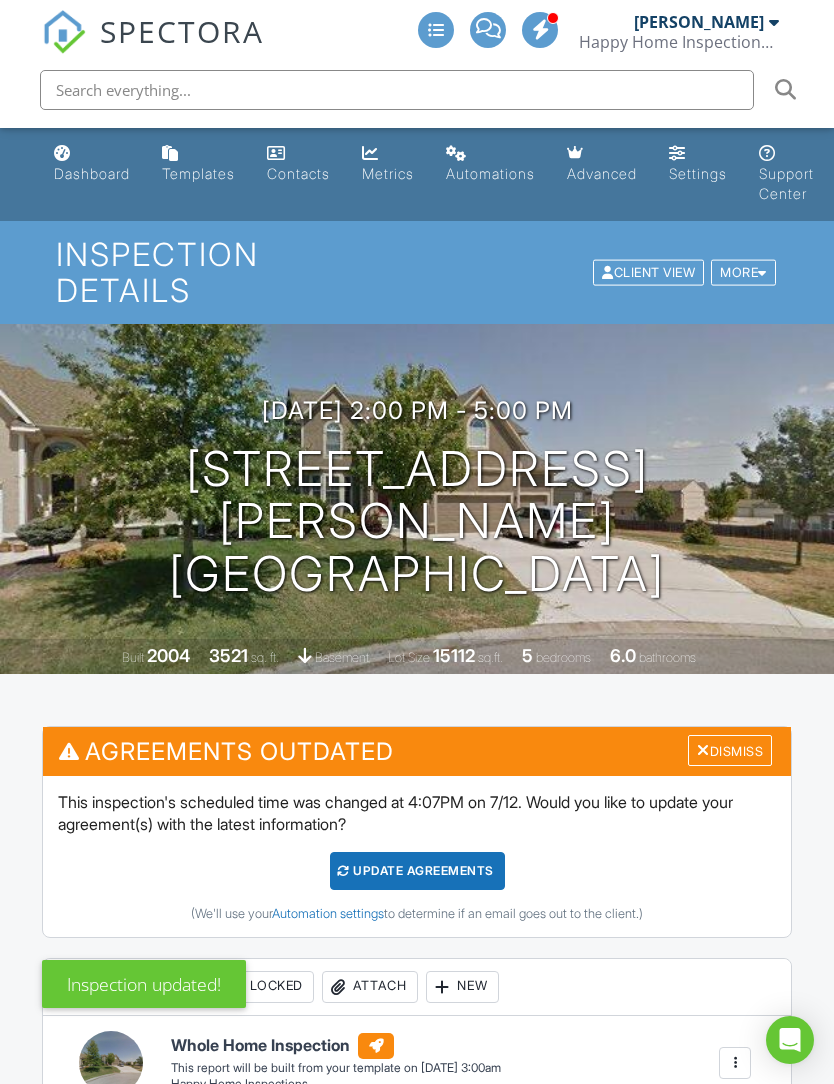 scroll, scrollTop: 0, scrollLeft: 0, axis: both 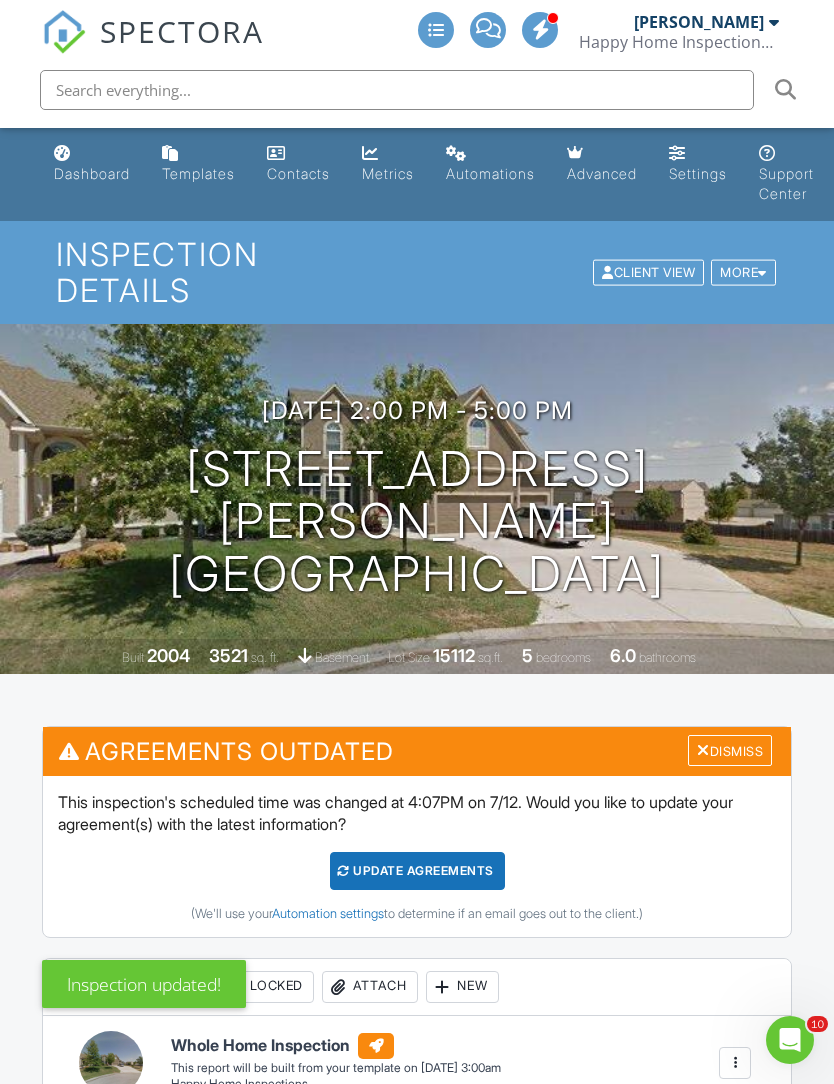 click on "Update Agreements" at bounding box center [417, 871] 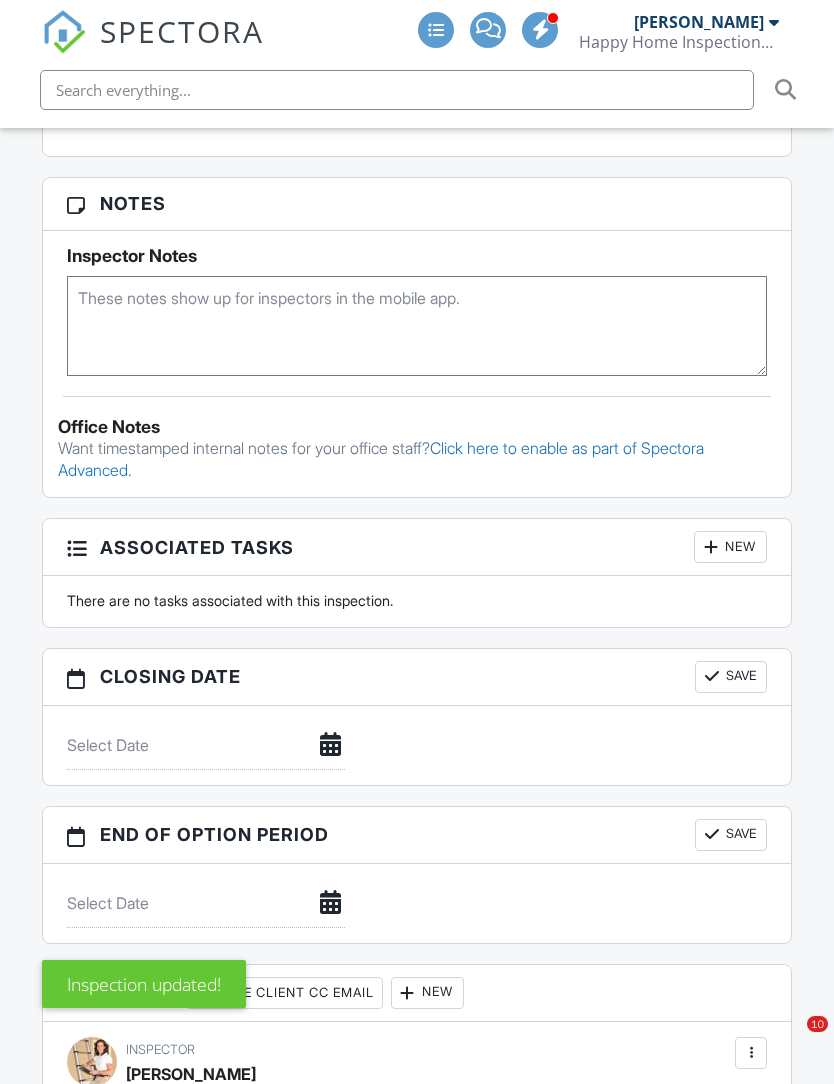 scroll, scrollTop: 2191, scrollLeft: 0, axis: vertical 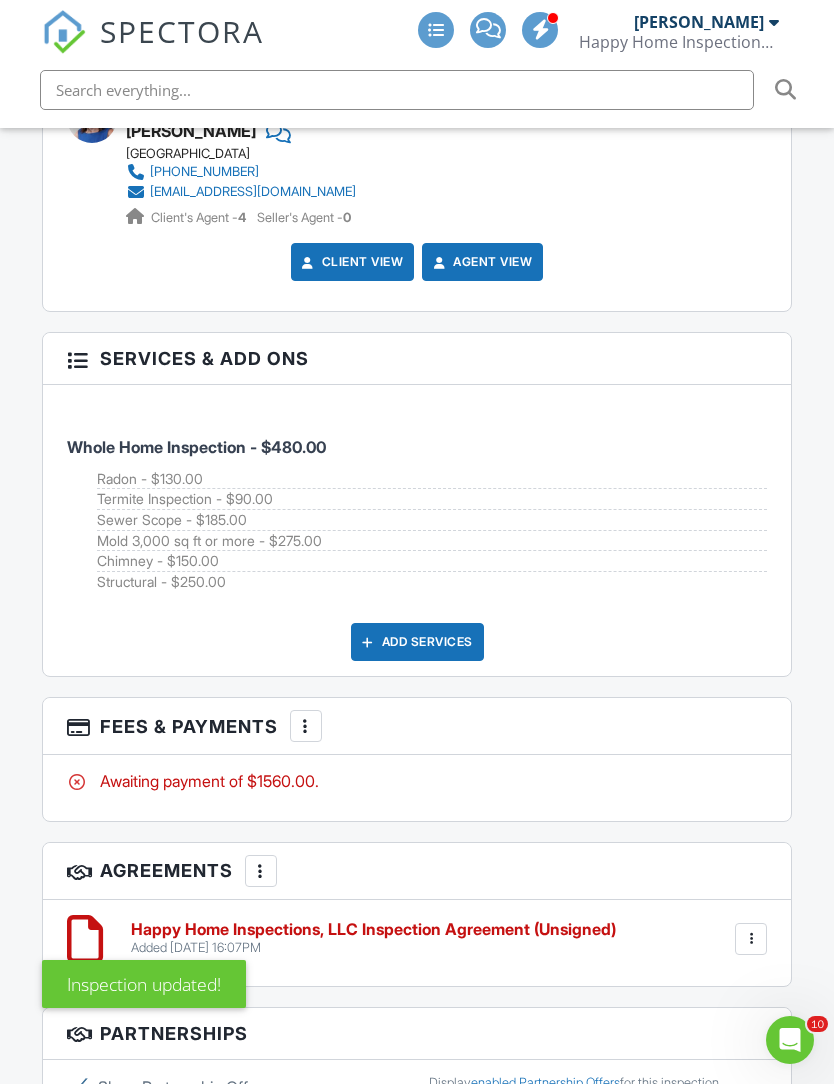 click at bounding box center [306, 726] 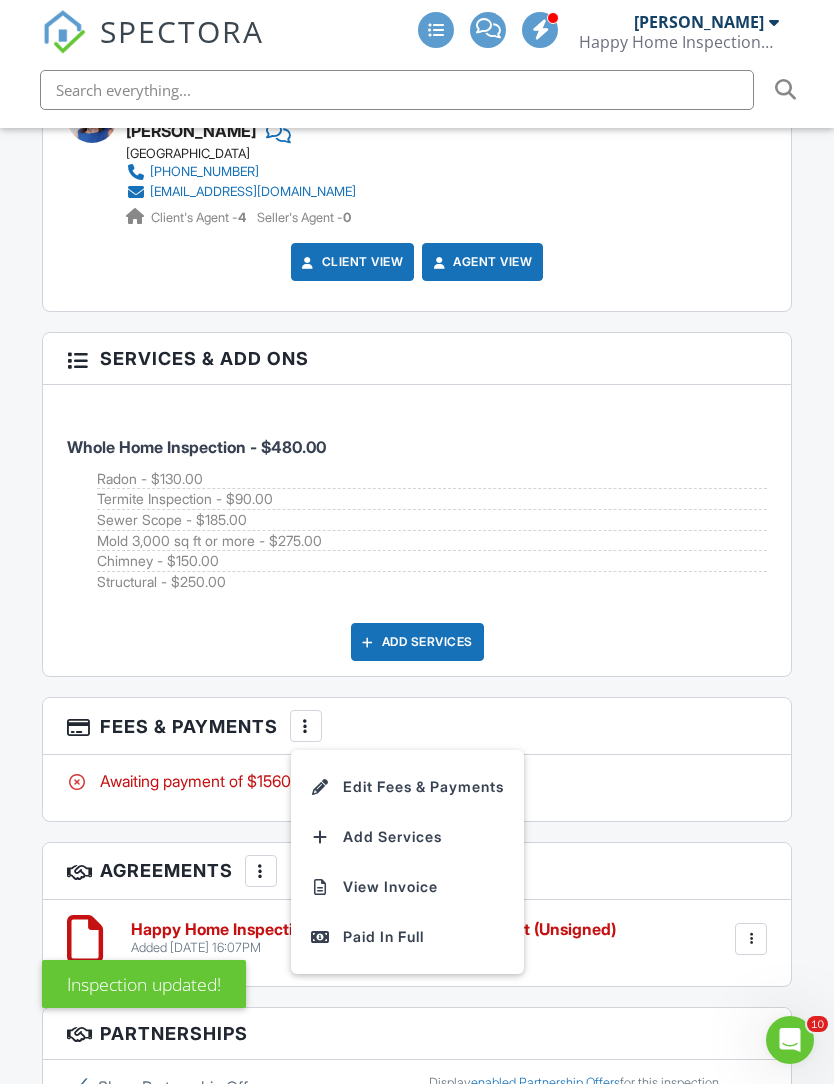 click on "Edit Fees & Payments" at bounding box center [407, 787] 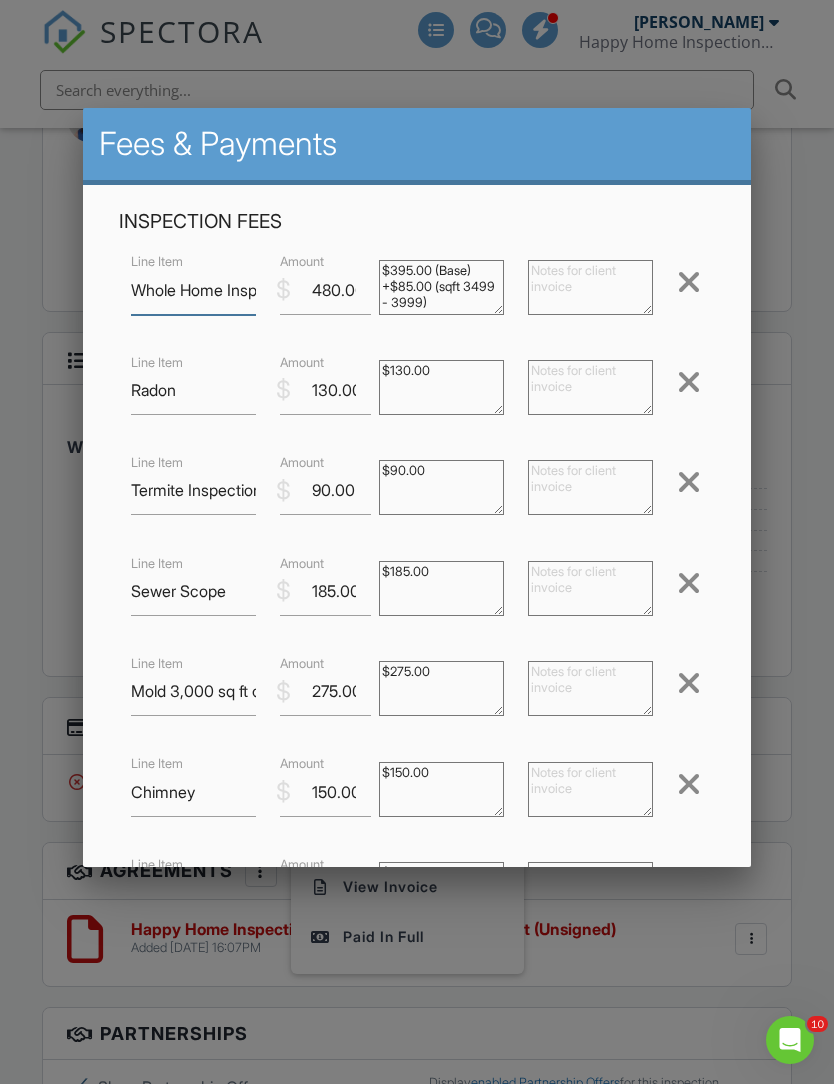 scroll, scrollTop: 0, scrollLeft: 0, axis: both 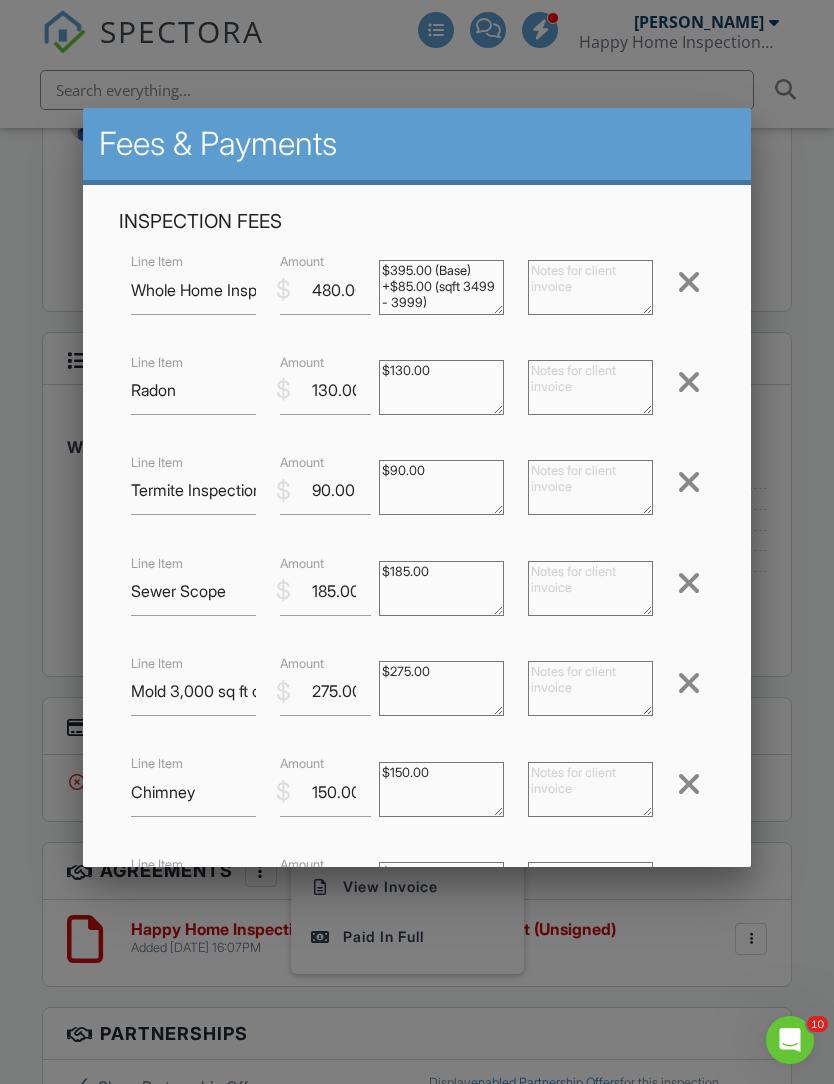 click at bounding box center (689, 382) 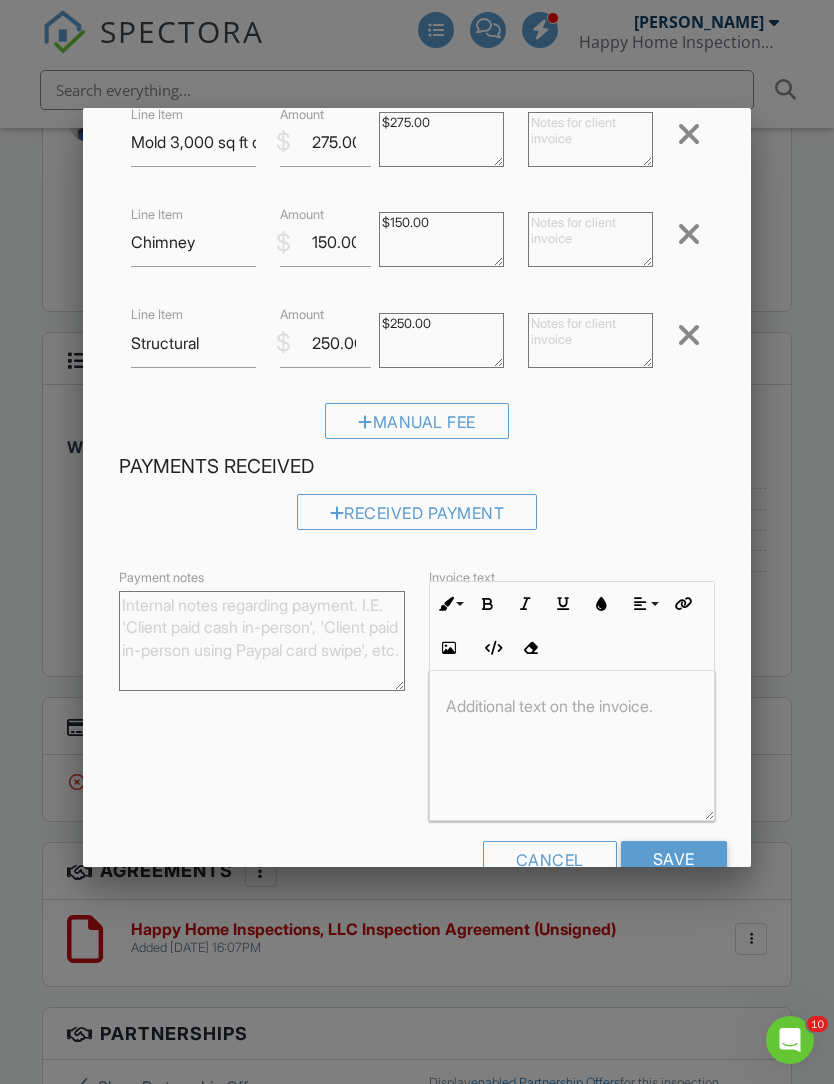 scroll, scrollTop: 448, scrollLeft: 0, axis: vertical 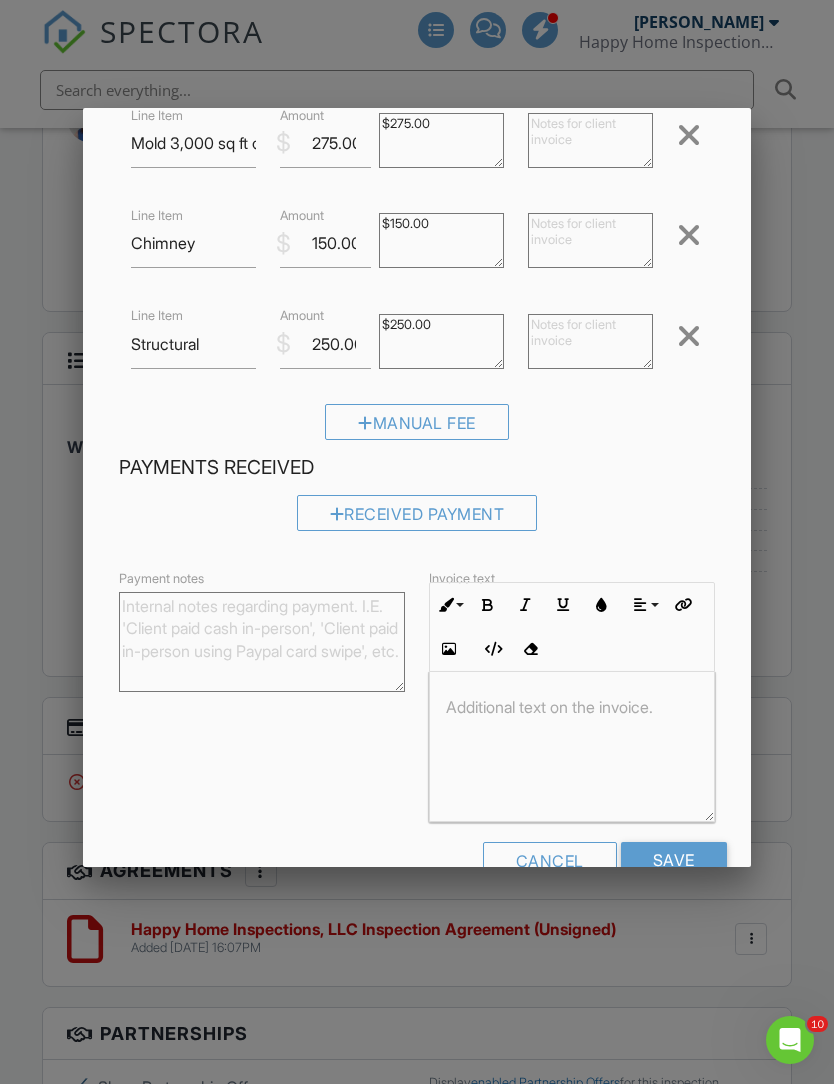 click on "Save" at bounding box center (674, 860) 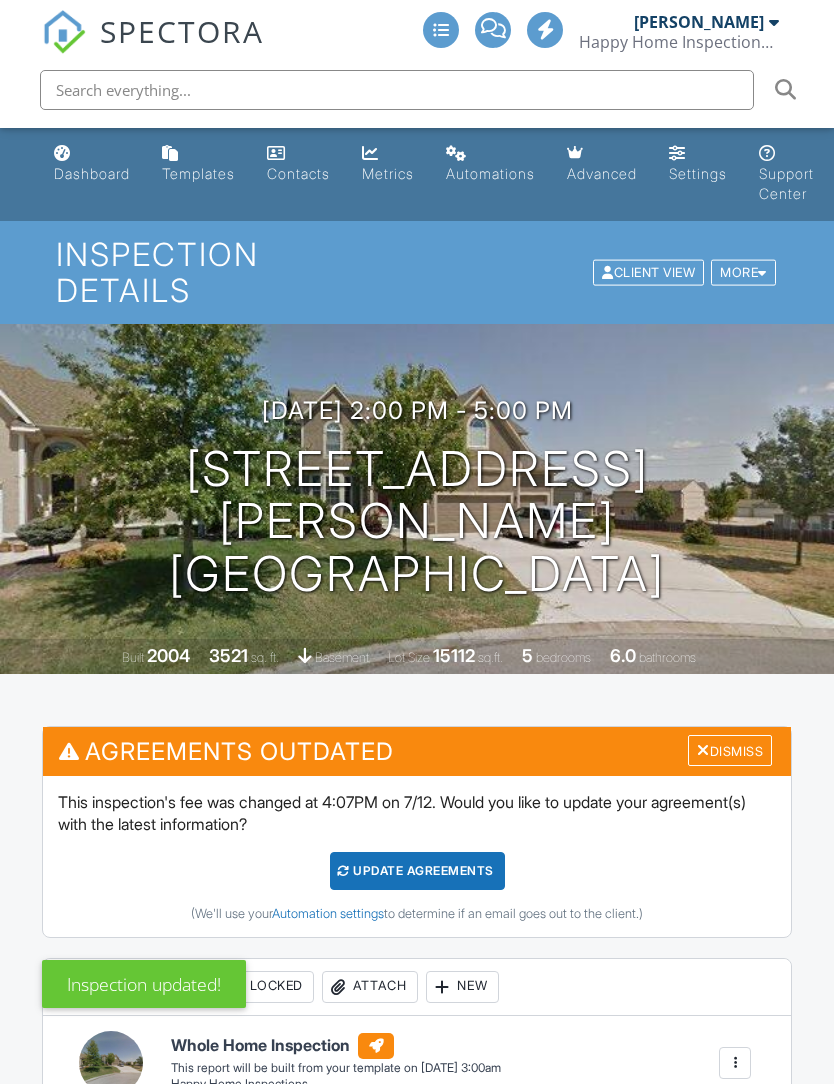 scroll, scrollTop: 0, scrollLeft: 0, axis: both 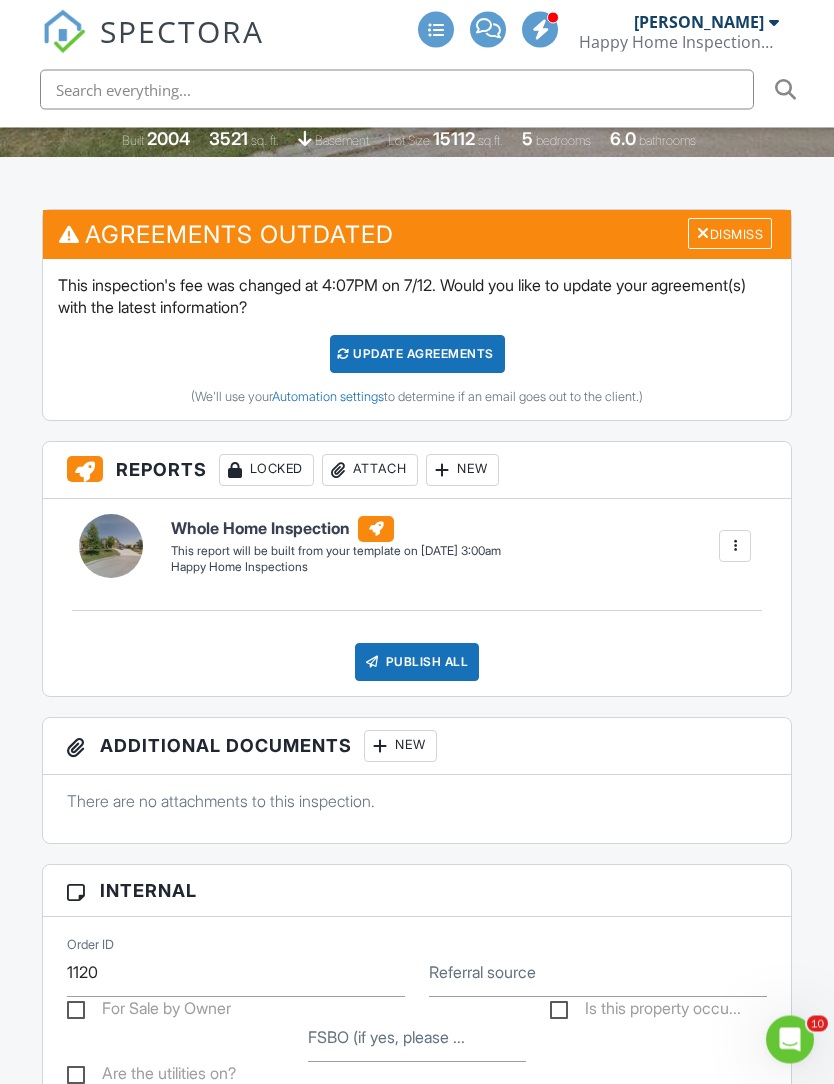 click on "Update Agreements" at bounding box center [417, 355] 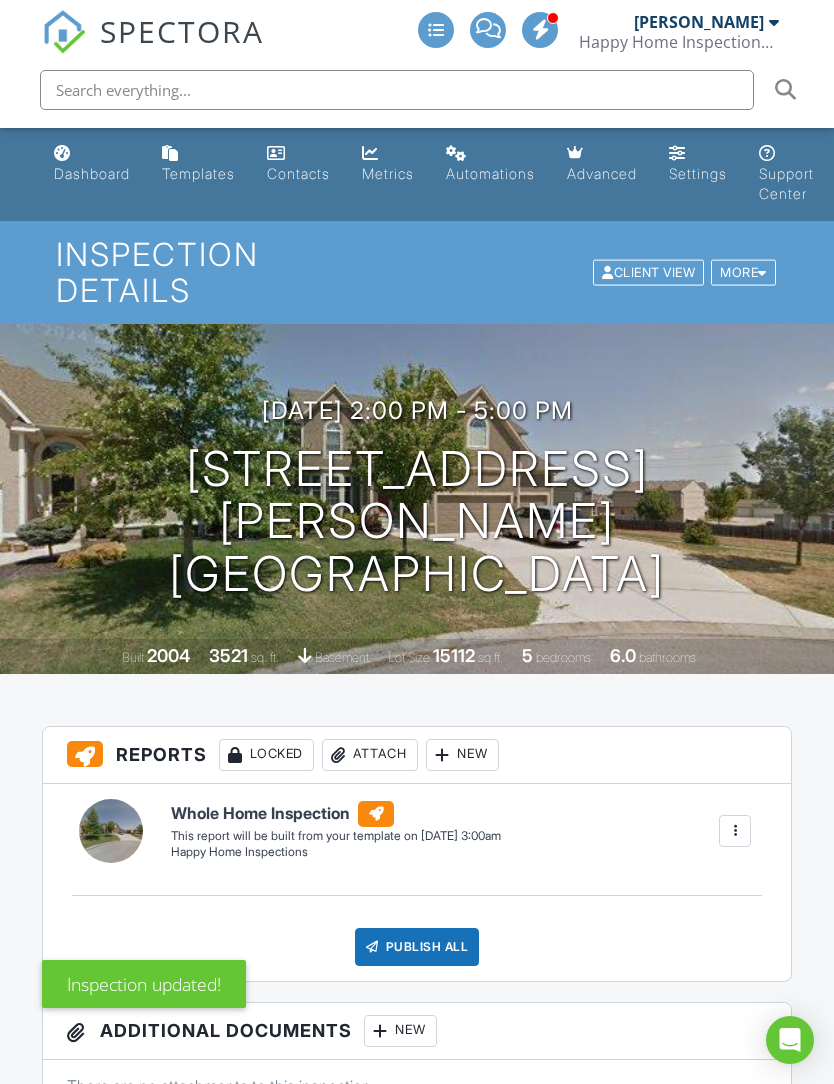 scroll, scrollTop: 0, scrollLeft: 0, axis: both 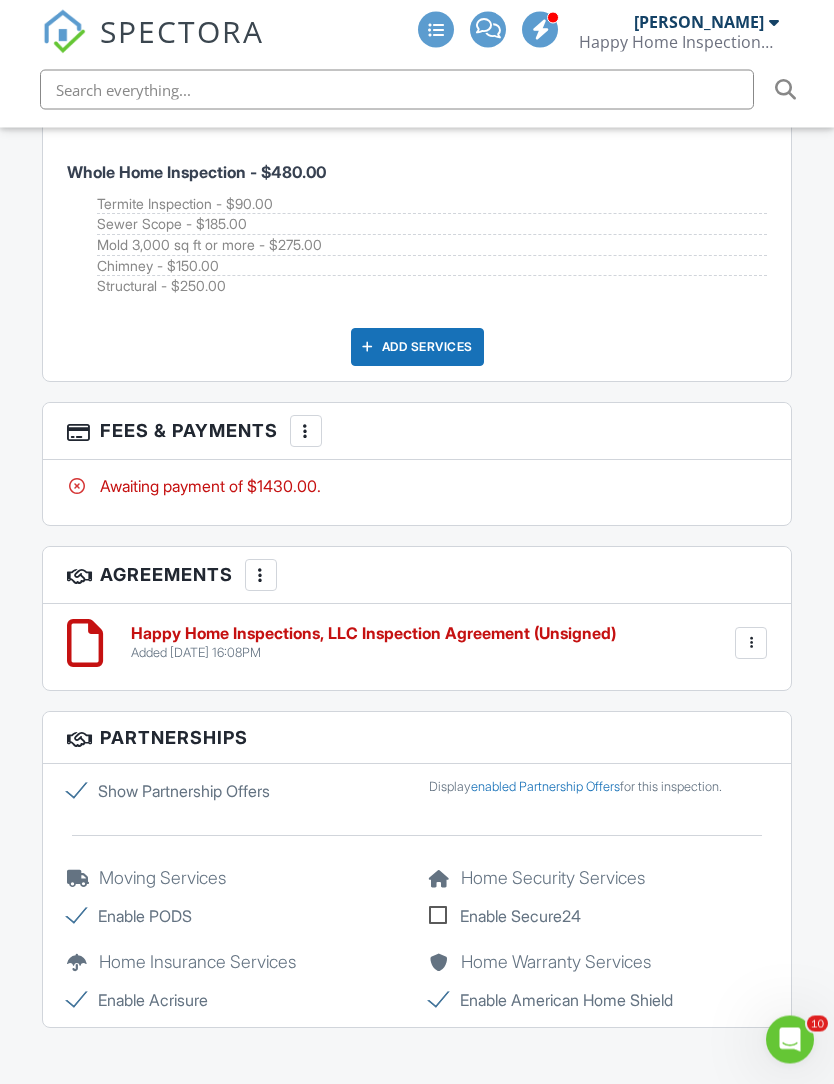 click at bounding box center (306, 432) 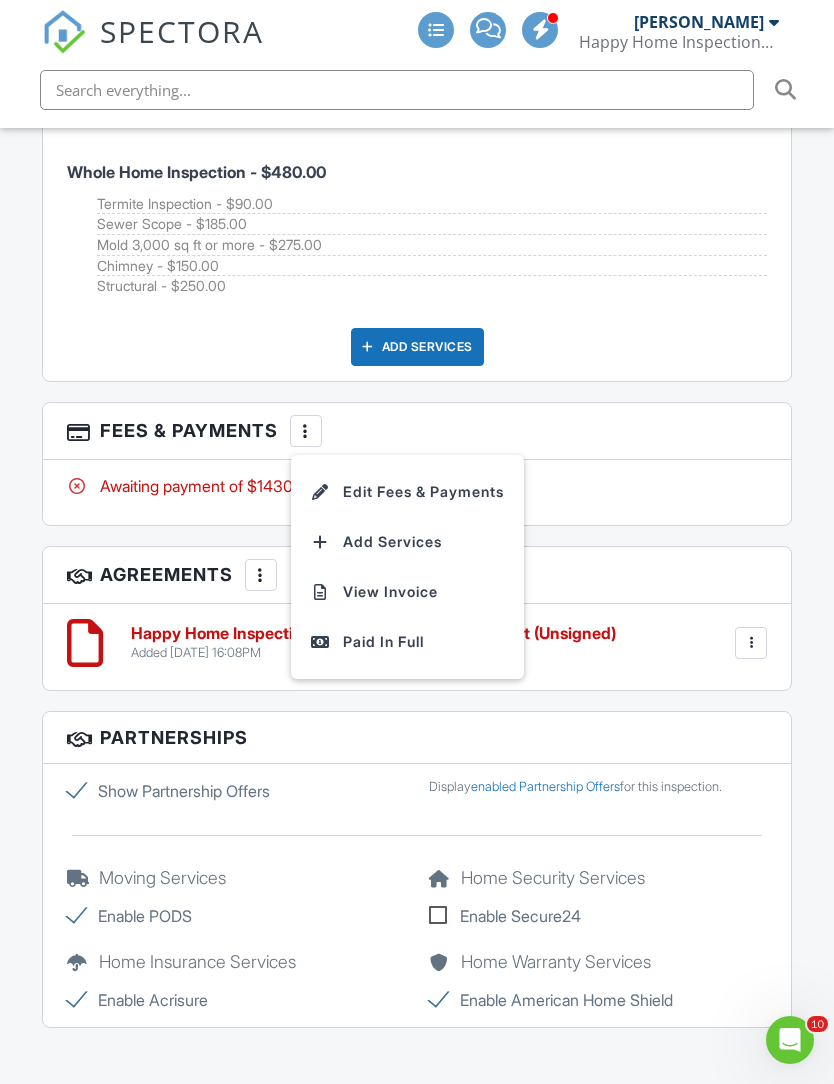 click on "View Invoice" at bounding box center (407, 592) 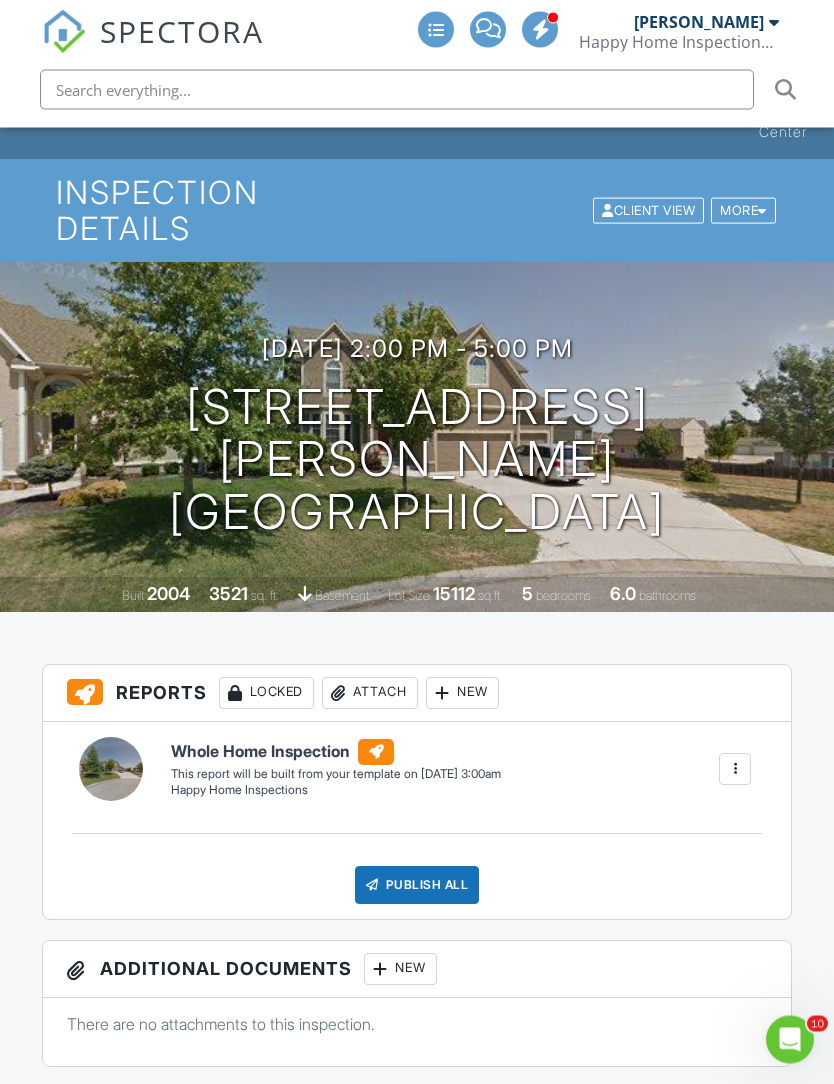 scroll, scrollTop: 0, scrollLeft: 0, axis: both 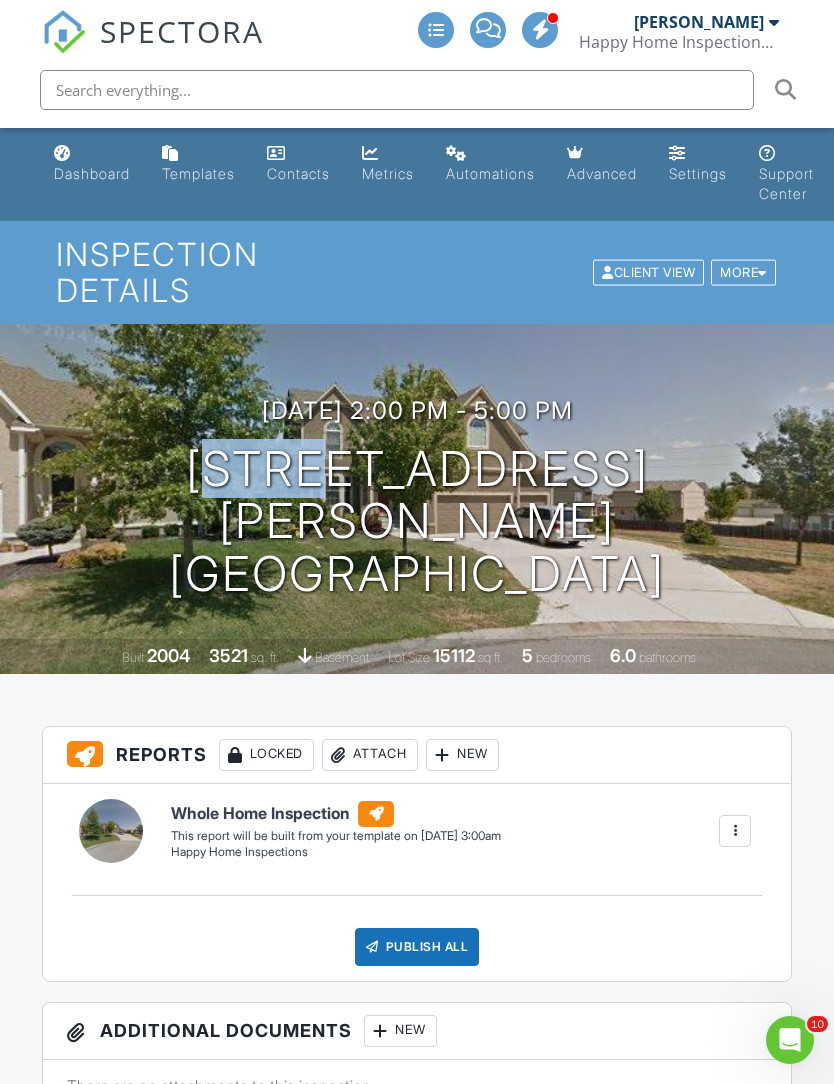 click on "[DATE]  2:00 pm
- 5:00 pm
[STREET_ADDRESS][PERSON_NAME]
[GEOGRAPHIC_DATA]
Built
2004
3521
sq. ft.
basement
Lot Size
15112
sq.ft.
5
bedrooms
6.0
bathrooms" at bounding box center [417, 499] 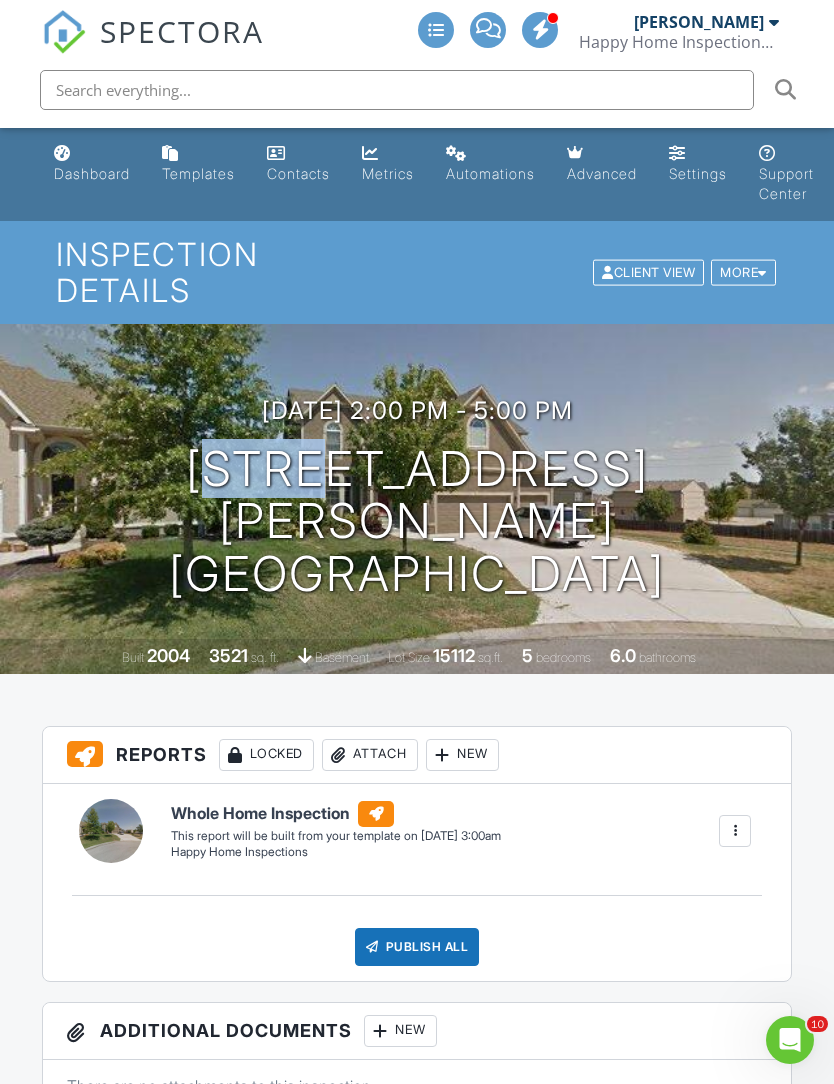 copy on "[DATE]  2:00 pm
- 5:00 pm
[STREET_ADDRESS][PERSON_NAME]" 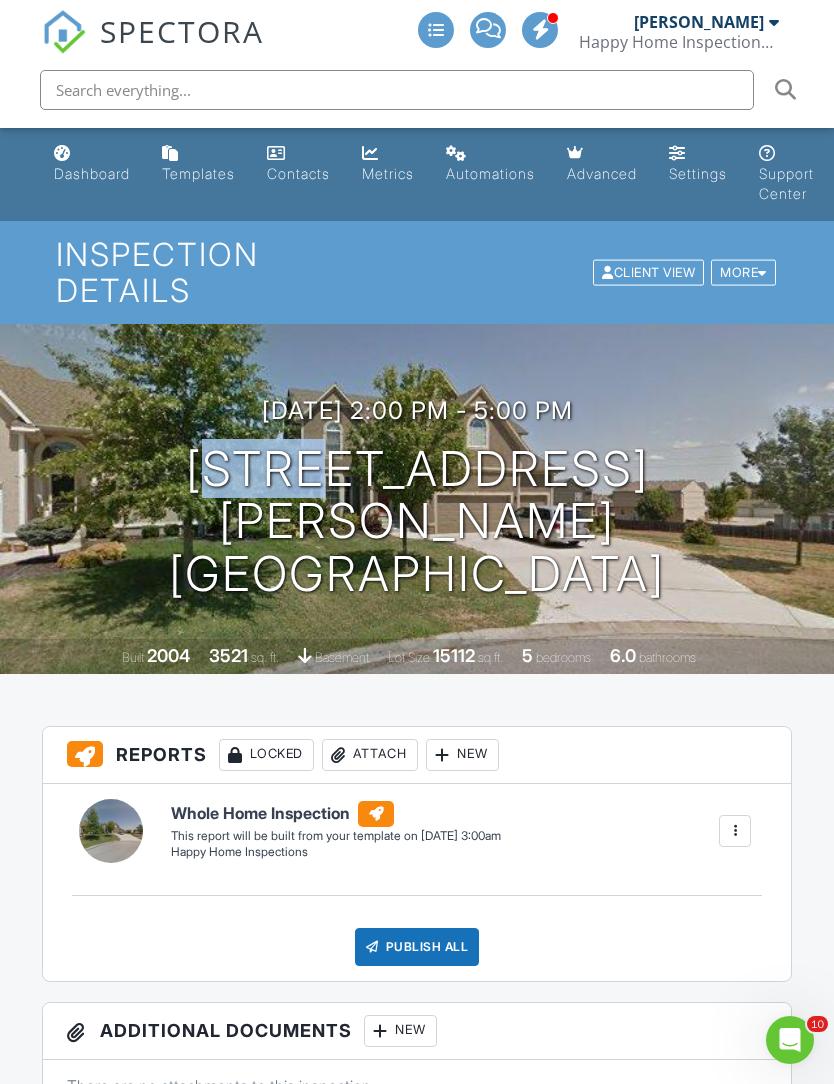 click on "Dashboard
Templates
Contacts
Metrics
Automations
Advanced
Settings
Support Center
Inspection Details
Client View
More
Property Details
Reschedule
Reorder / Copy
Share
Cancel
[GEOGRAPHIC_DATA]
Print Order
Convert to V9
Disable Pass on CC Fees
View Change Log
[DATE]  2:00 pm
- 5:00 pm
[STREET_ADDRESS][PERSON_NAME]
[GEOGRAPHIC_DATA]
Built
2004
3521
sq. ft.
basement
Lot Size
15112
sq.ft.
5
bedrooms
6.0
bathrooms
+ − Leaflet  |  © MapTiler   © OpenStreetMap contributors
All emails and texts are disabled for this inspection!
Turn on emails and texts
Reports
Locked
Attach
New
Whole Home Inspection
Happy Home Inspections" at bounding box center (417, 3450) 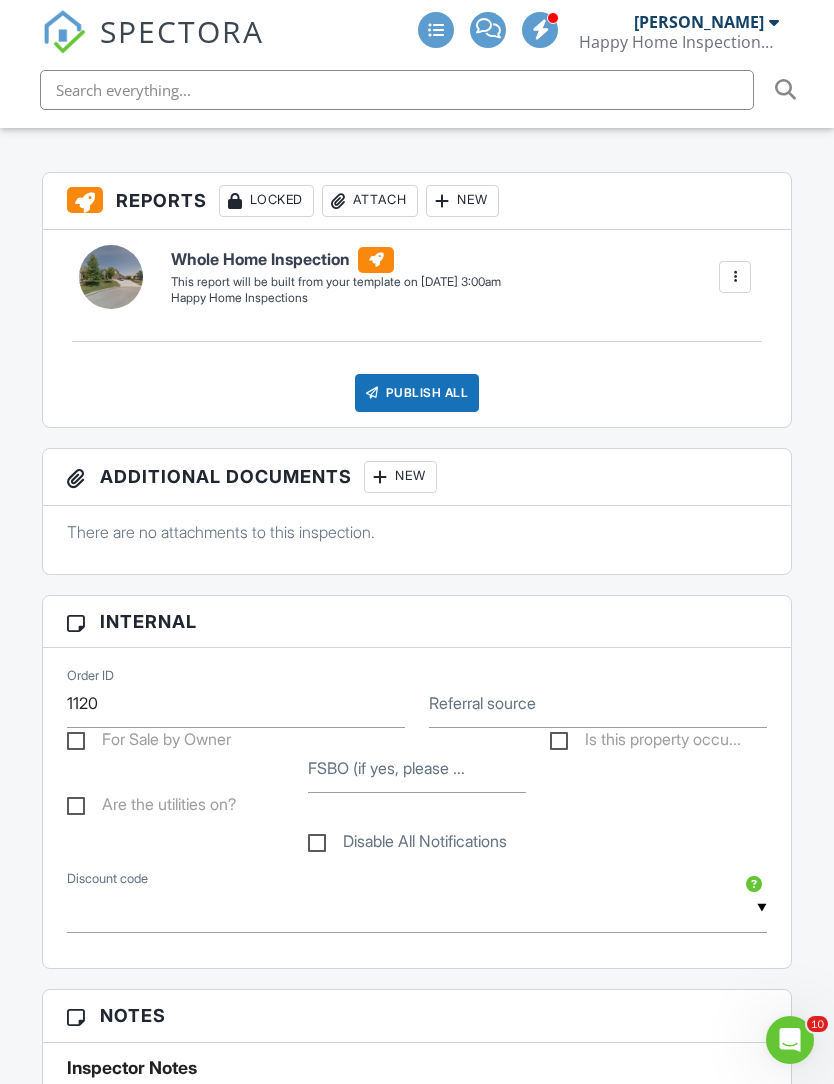 scroll, scrollTop: 0, scrollLeft: 0, axis: both 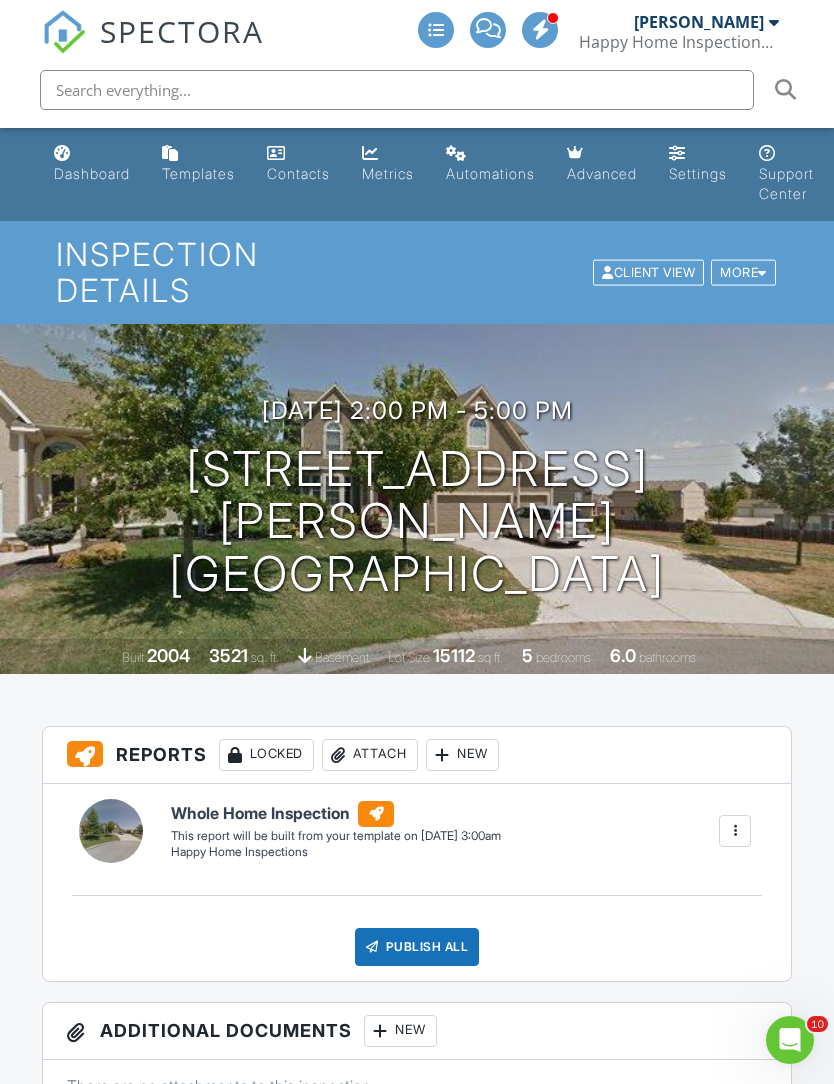 click on "Dashboard" at bounding box center [92, 173] 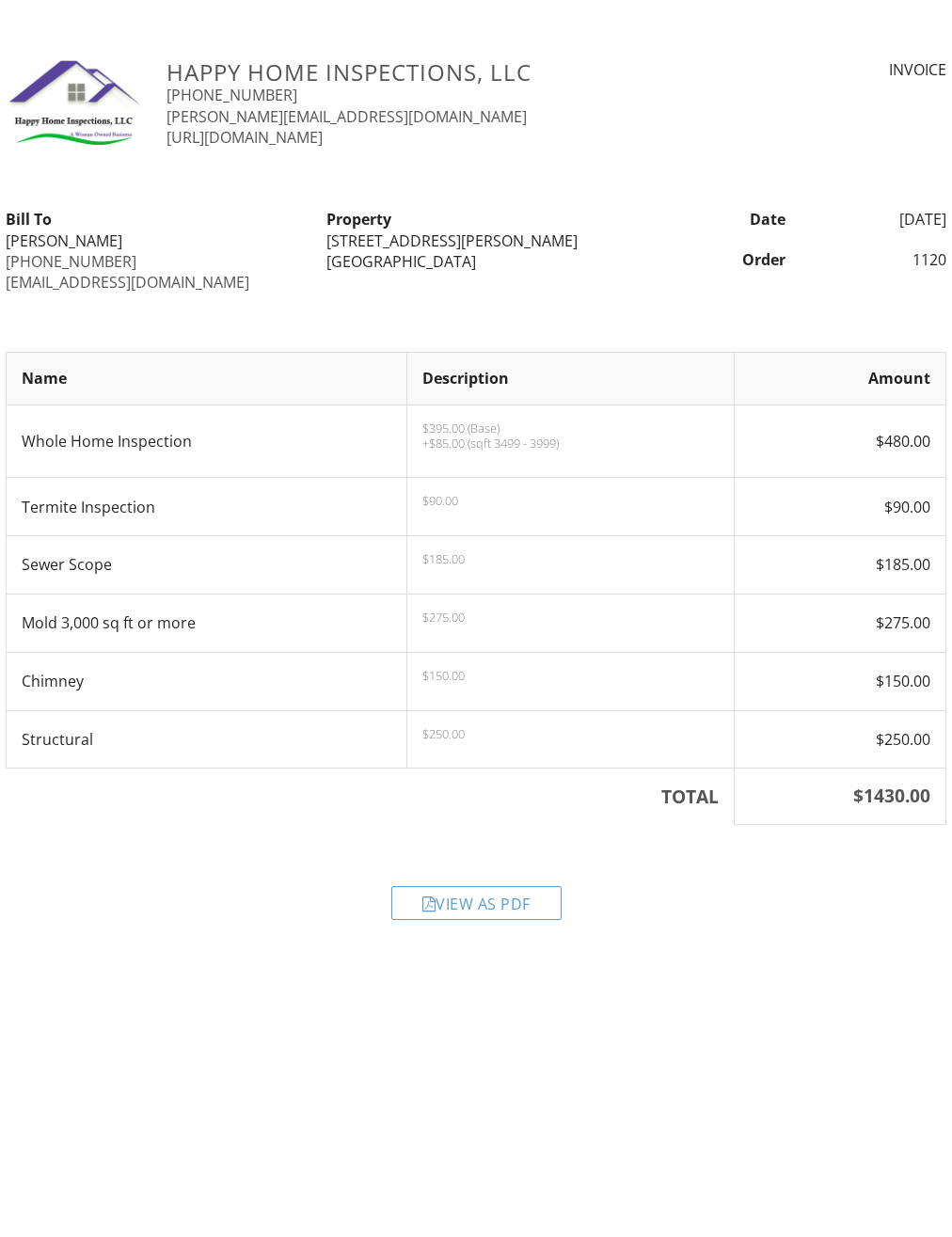 scroll, scrollTop: 0, scrollLeft: 0, axis: both 